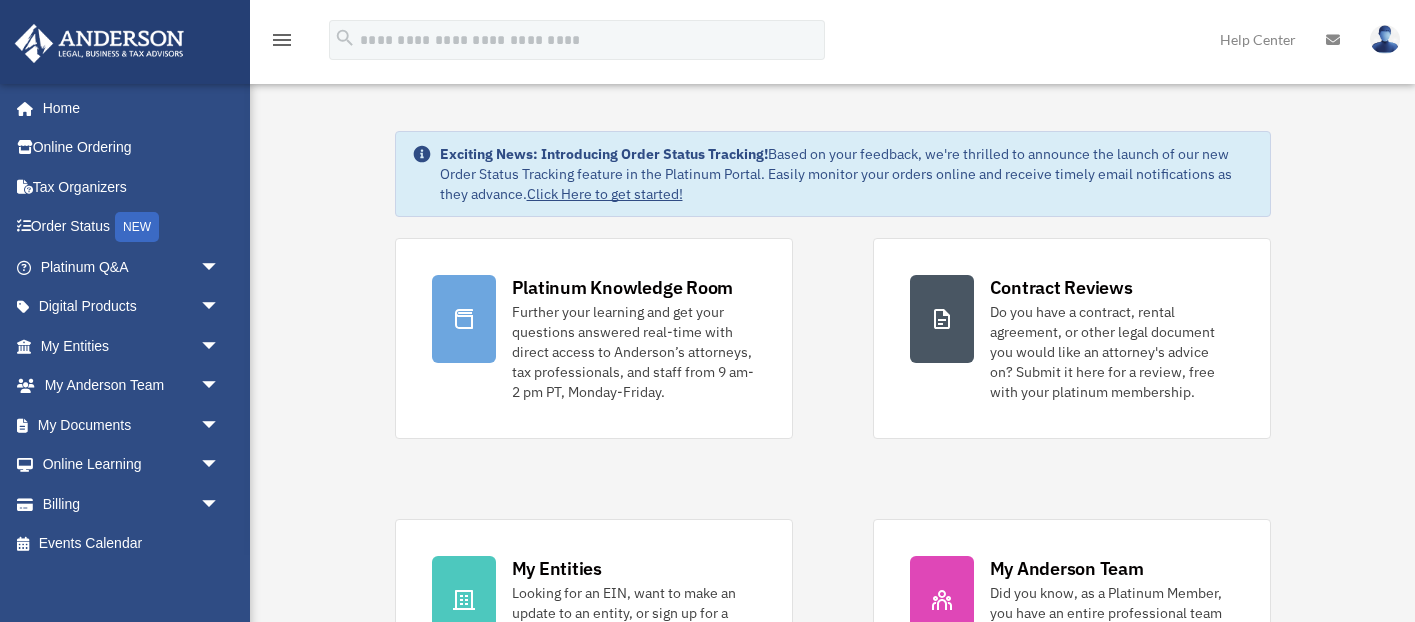 scroll, scrollTop: 0, scrollLeft: 0, axis: both 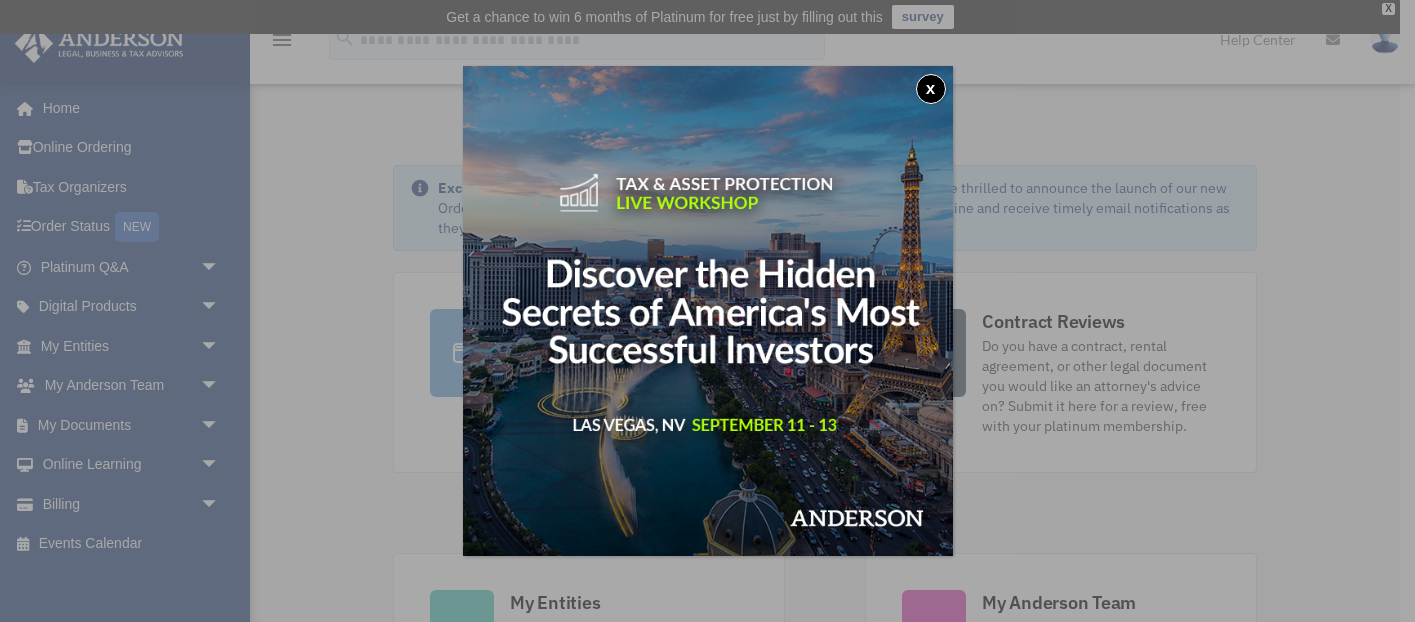 click on "x" at bounding box center (707, 311) 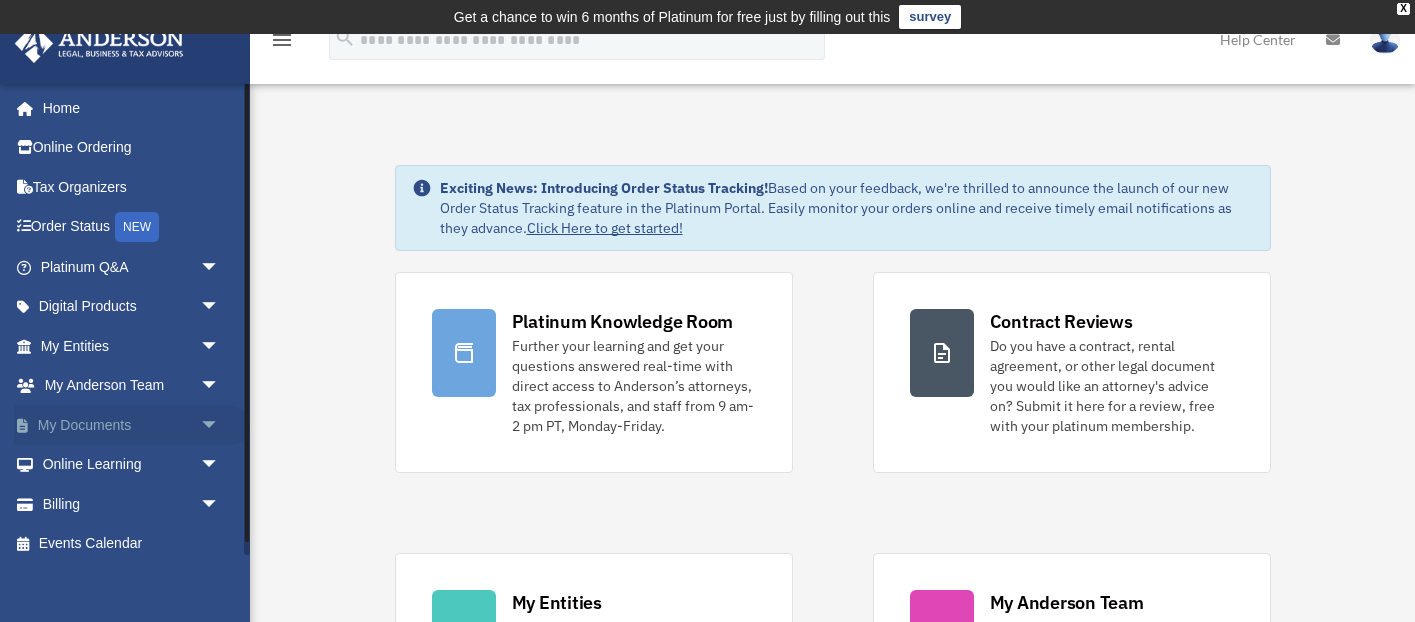 click on "arrow_drop_down" at bounding box center [220, 425] 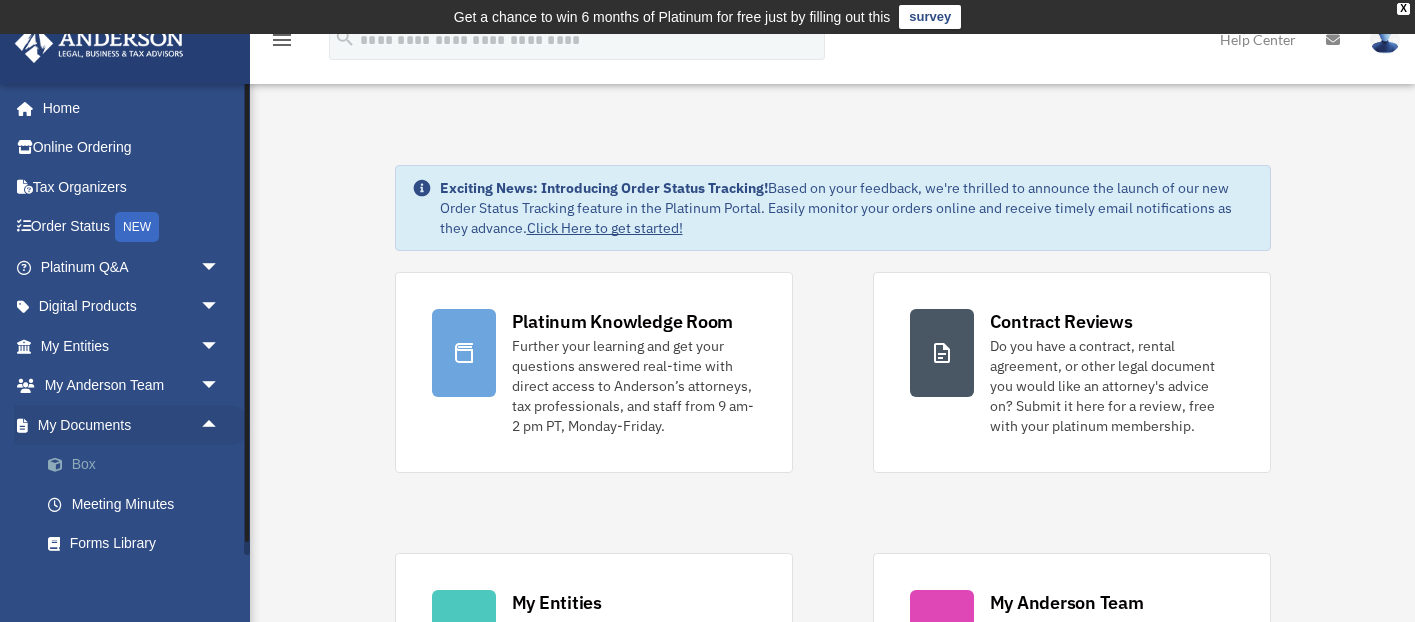 click on "Box" at bounding box center (139, 465) 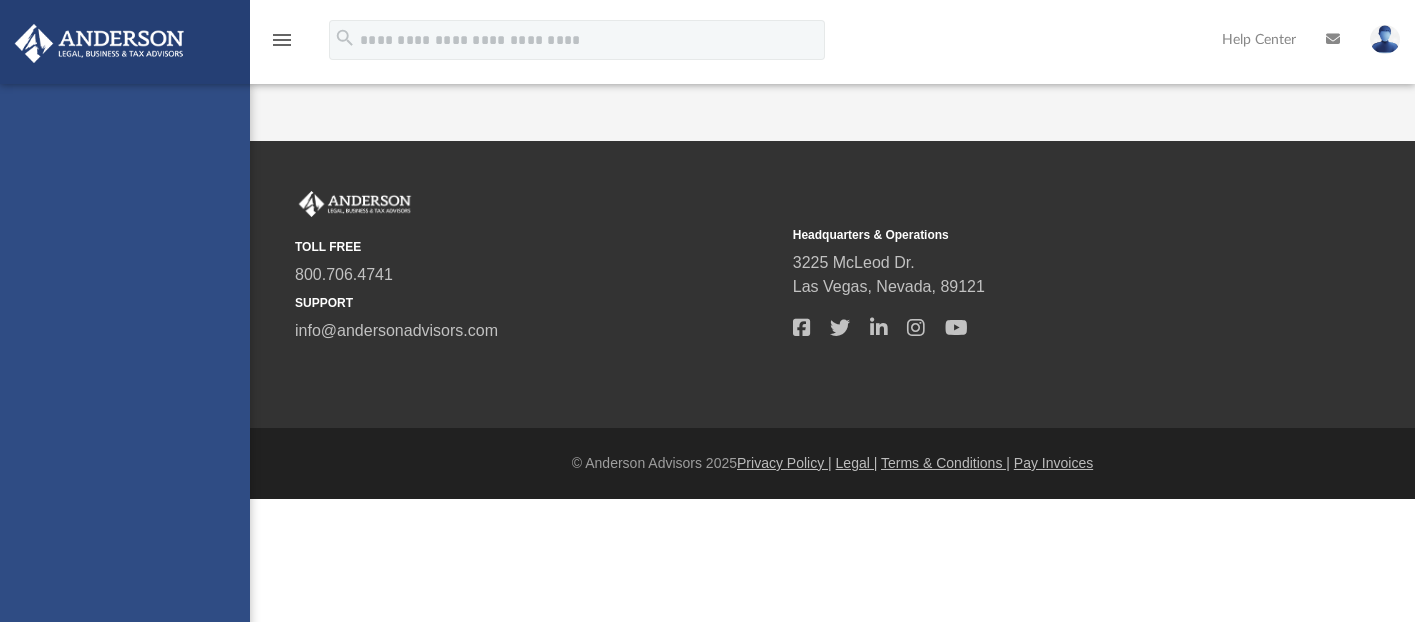 scroll, scrollTop: 0, scrollLeft: 0, axis: both 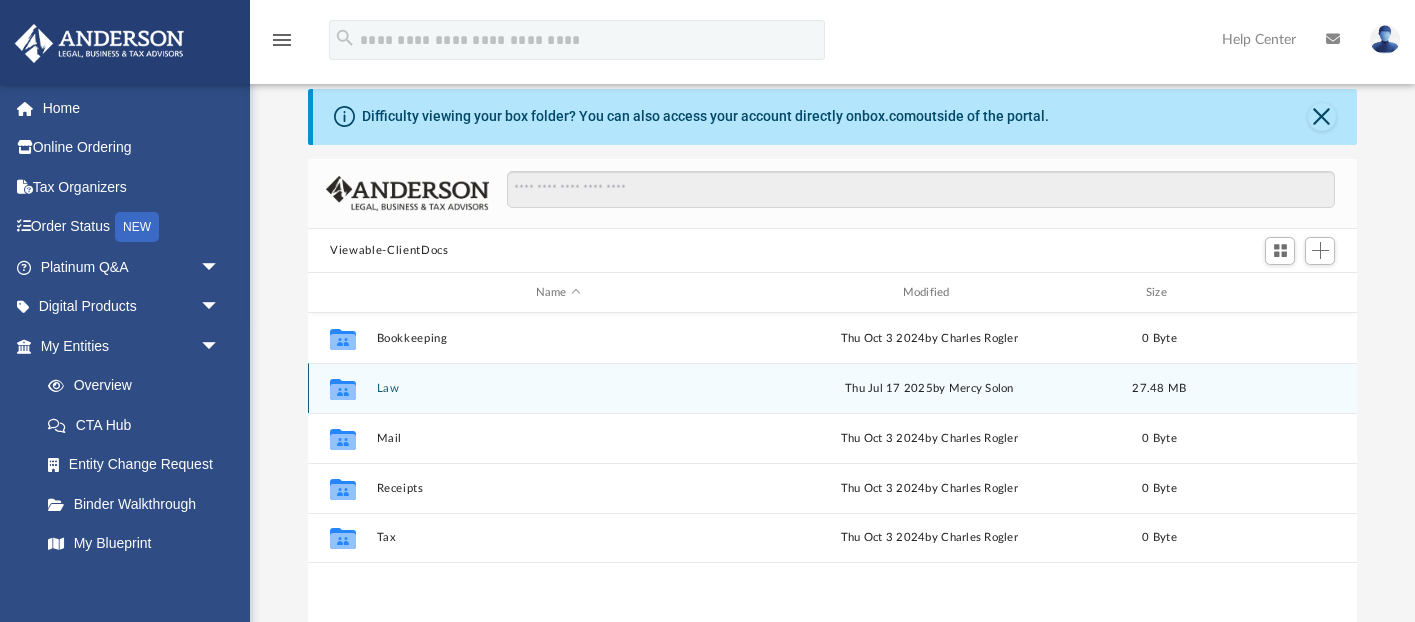 click on "Law" at bounding box center [558, 388] 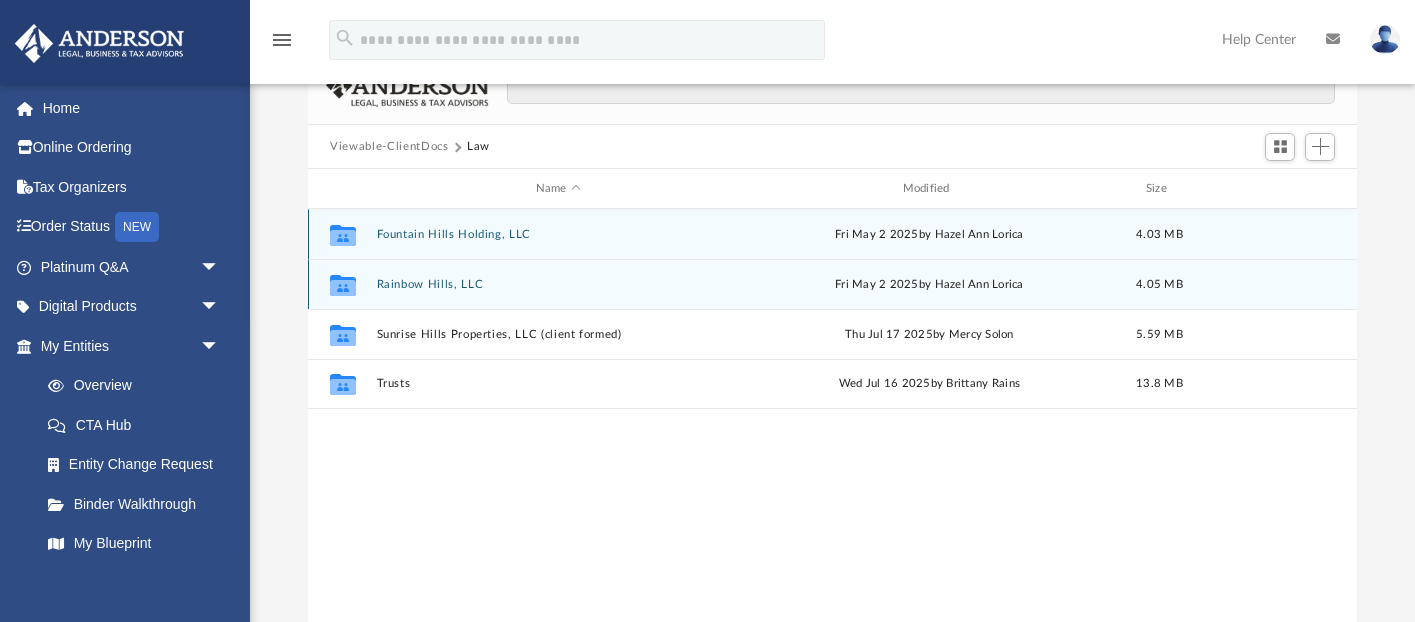 scroll, scrollTop: 171, scrollLeft: 0, axis: vertical 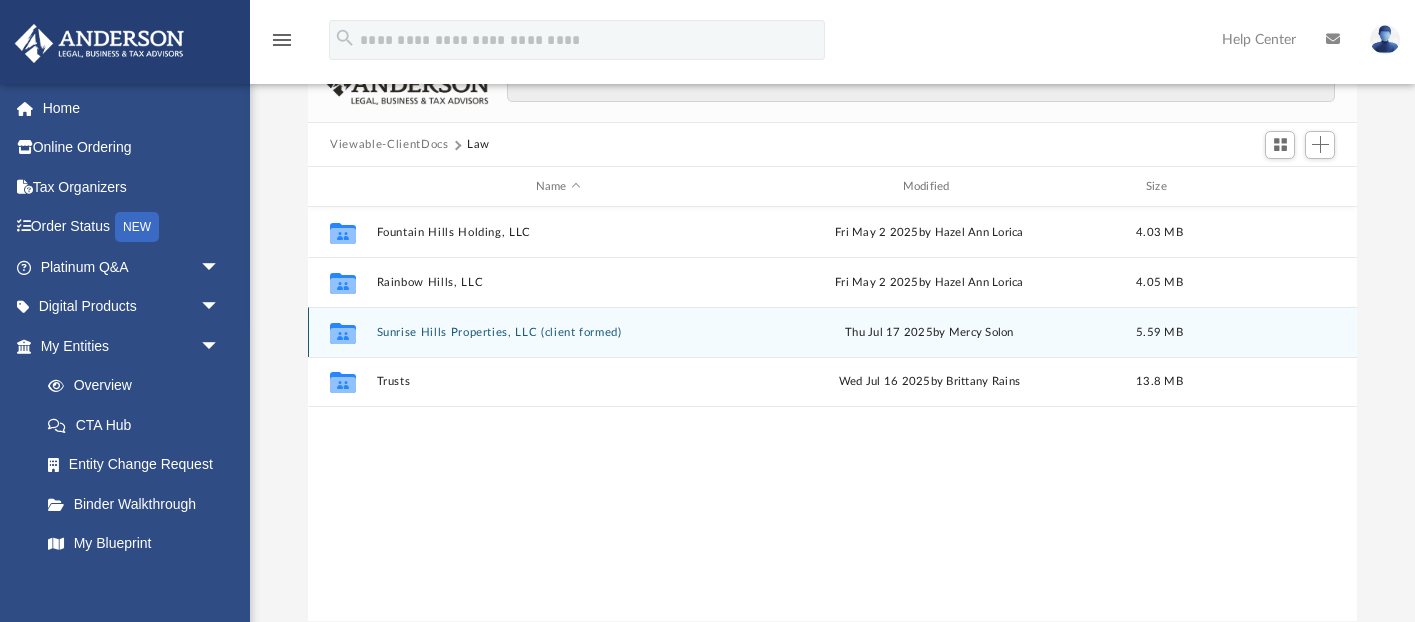 click on "Sunrise Hills Properties, LLC (client formed)" at bounding box center [558, 332] 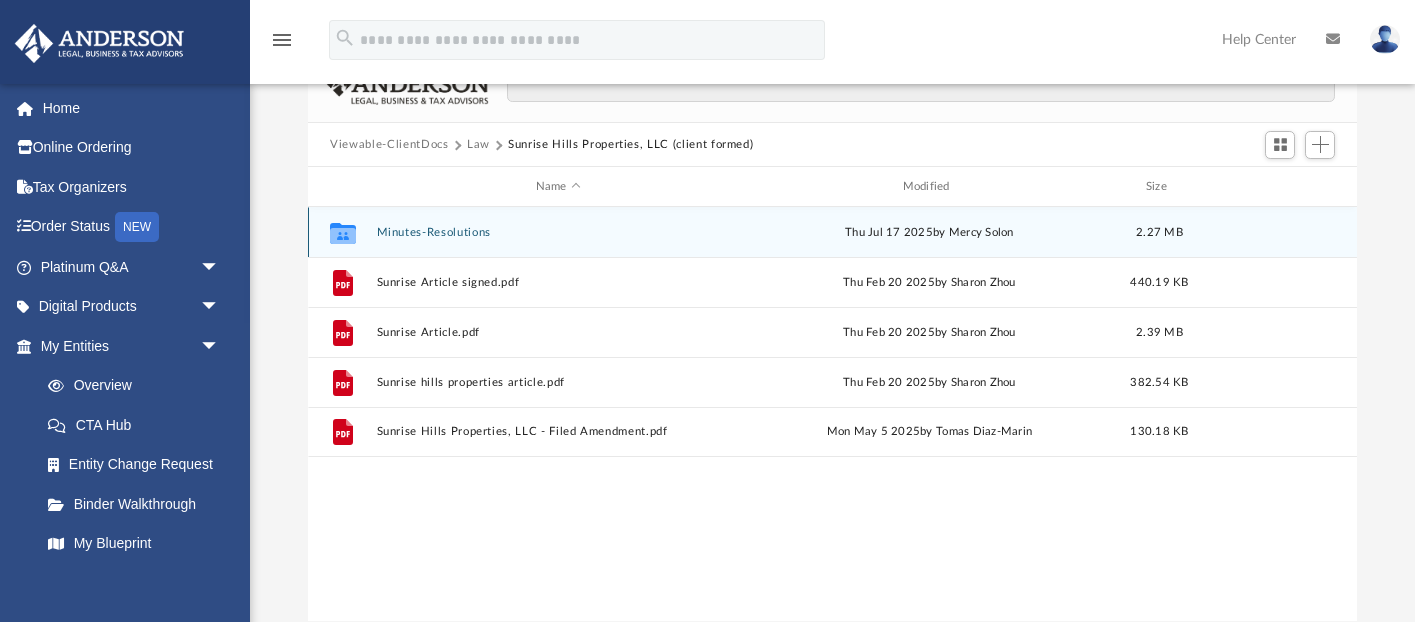 click on "Minutes-Resolutions" at bounding box center (558, 232) 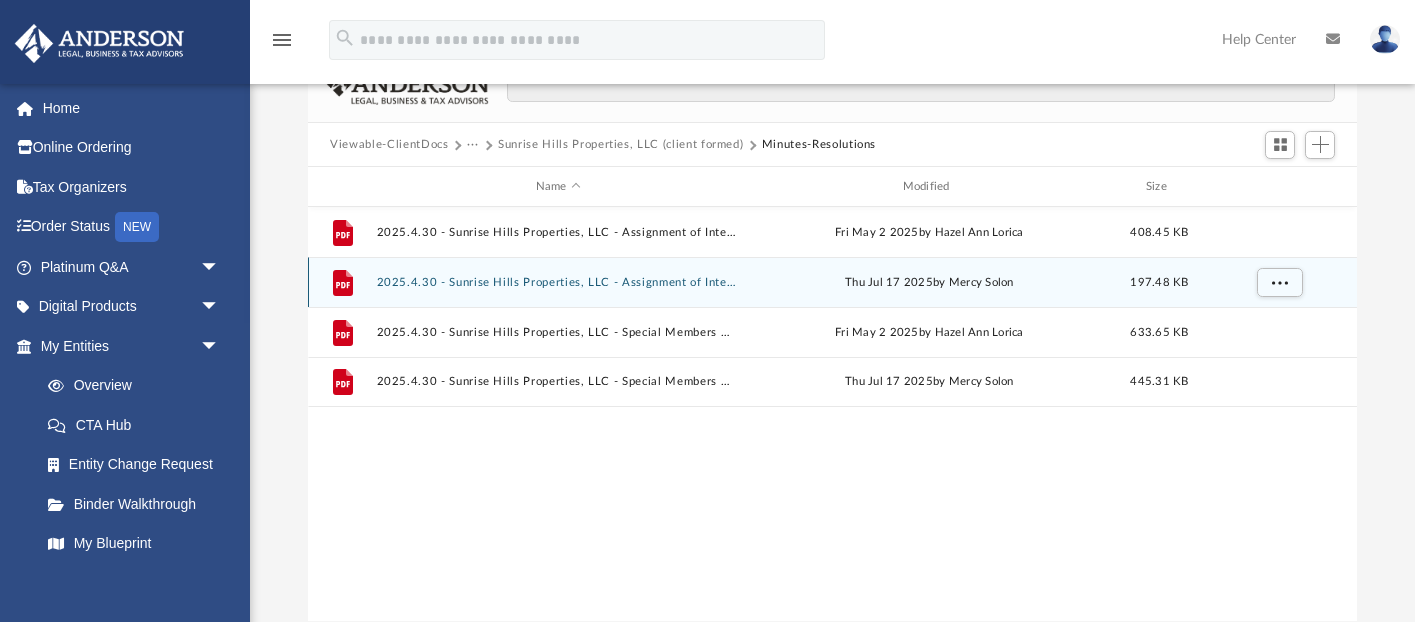 click on "2025.4.30 -  Sunrise Hills Properties, LLC - Assignment of Interest.pdf" at bounding box center (558, 282) 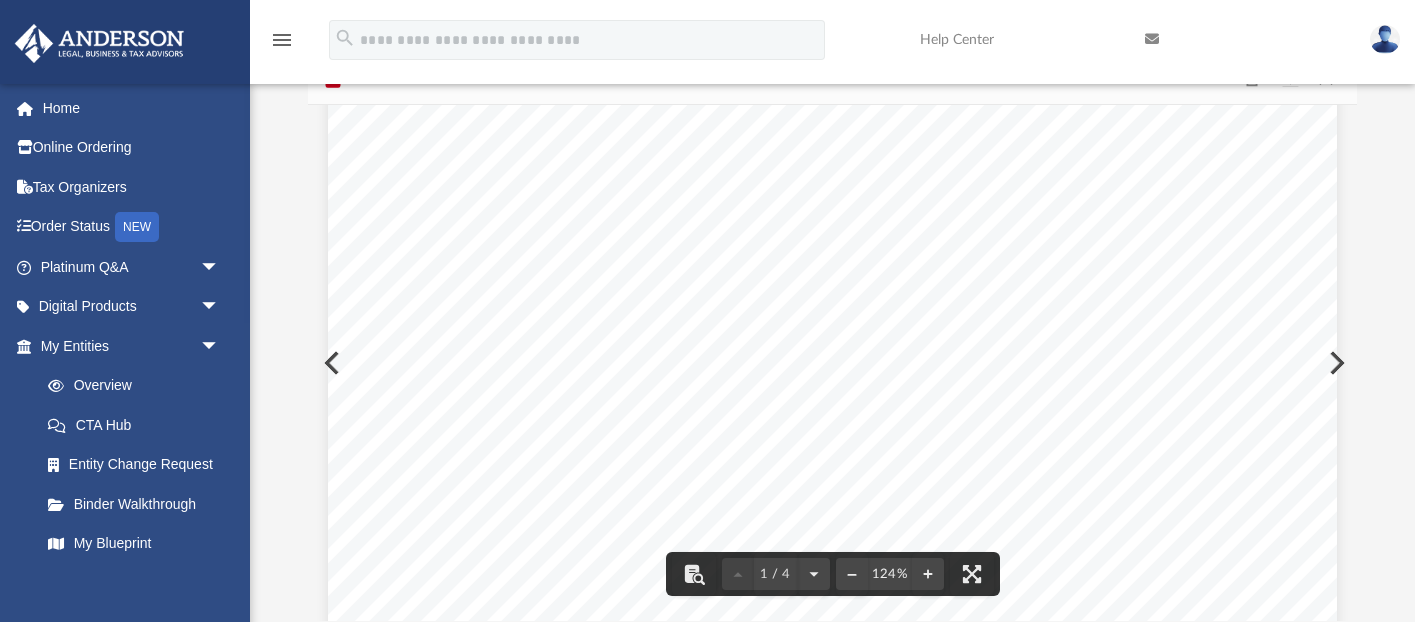 scroll, scrollTop: 688, scrollLeft: 0, axis: vertical 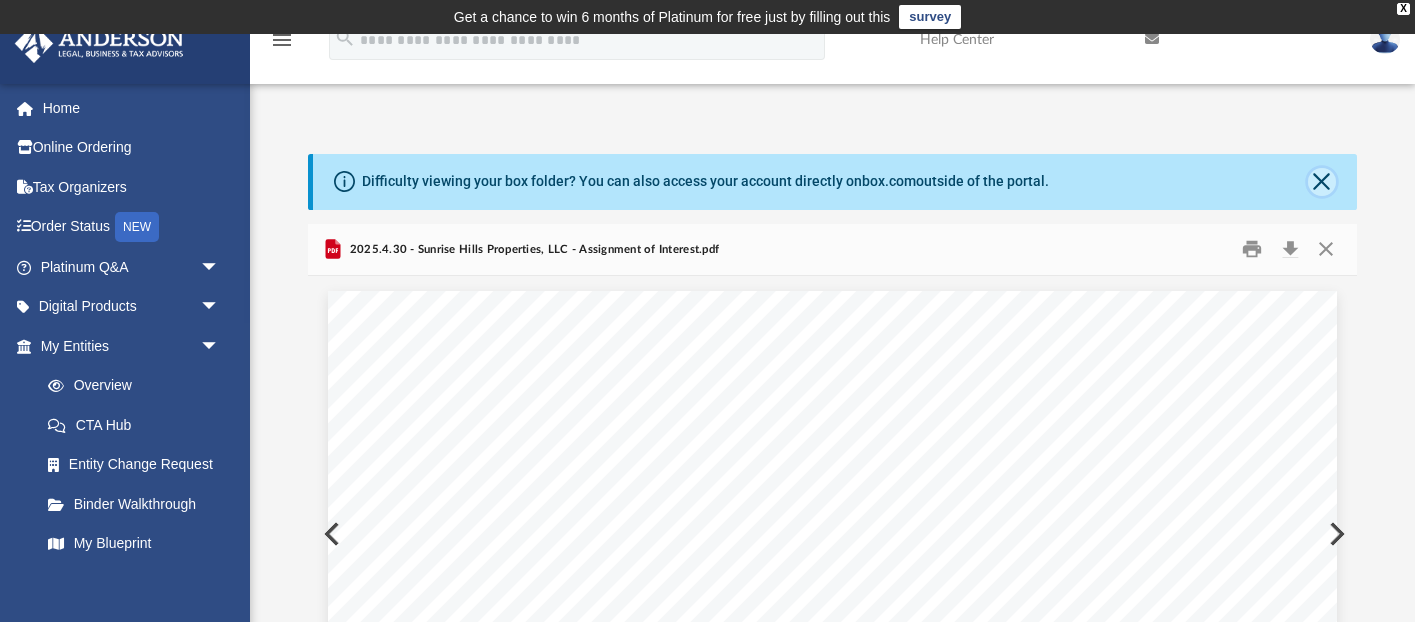 click 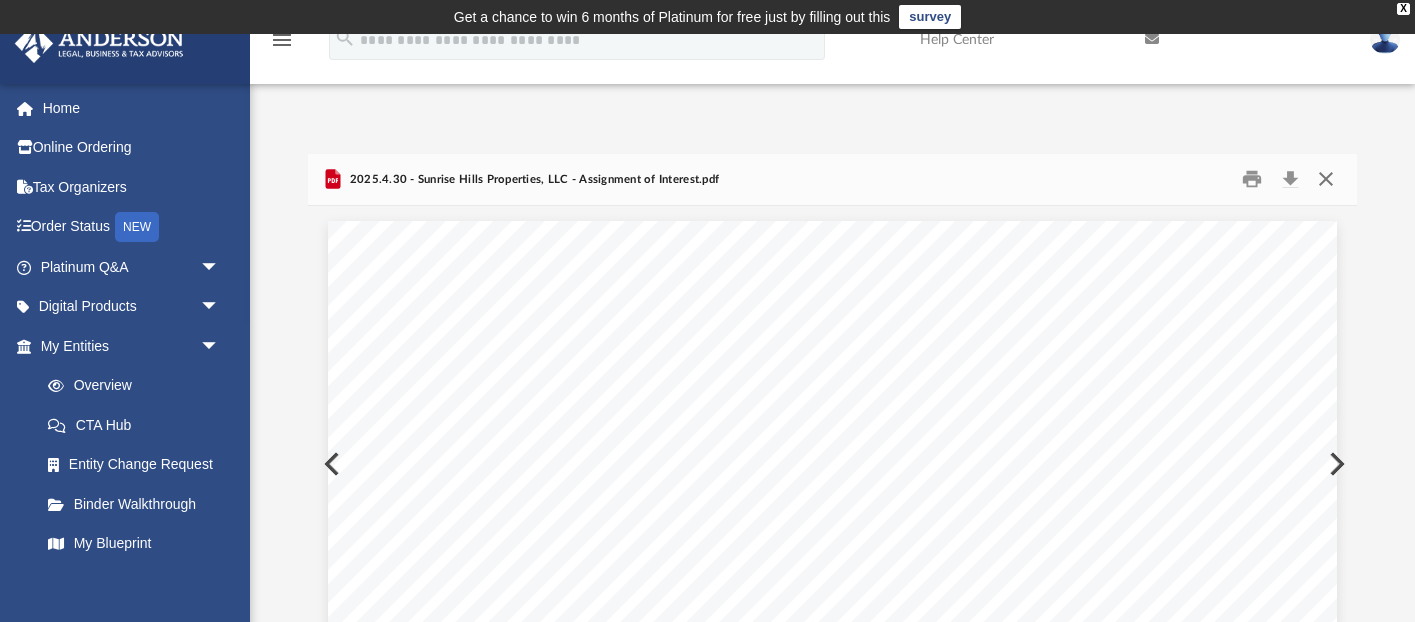 click at bounding box center (1325, 179) 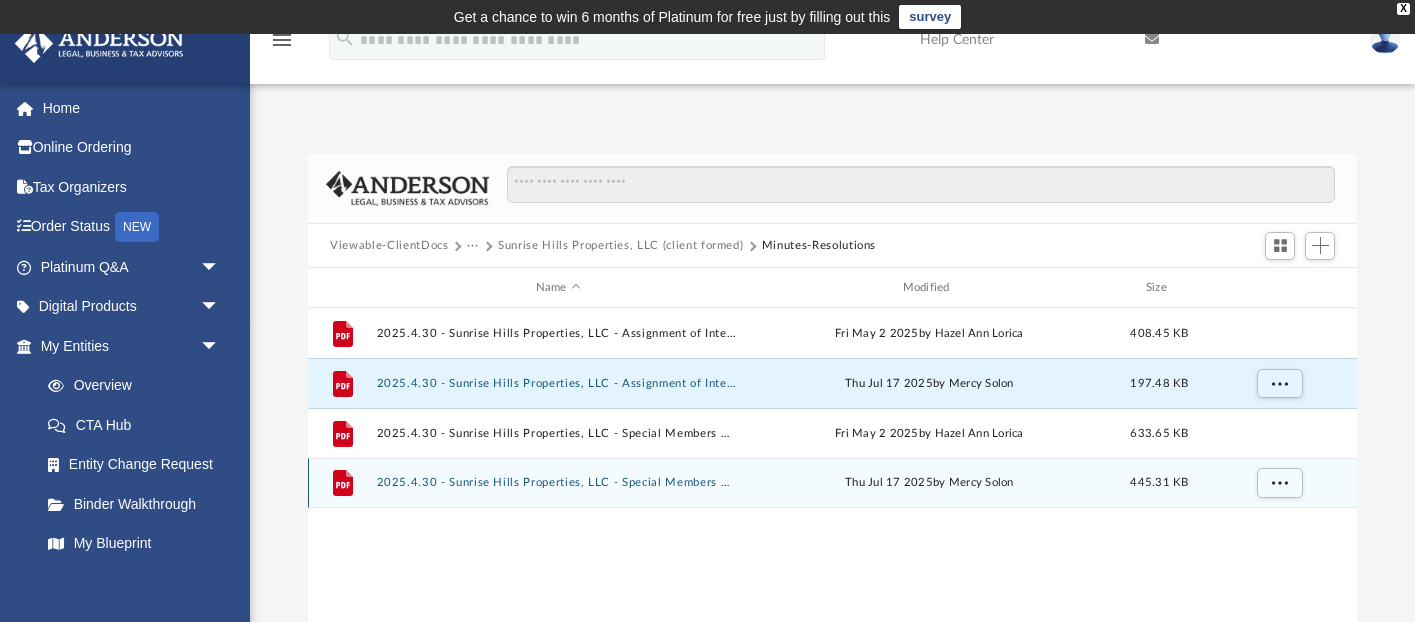click on "File [YEAR].4.30 - Sunrise Hills Properties, LLC - Special Members Meeting.pdf Thu Jul 17 [YEAR] by [FIRST] [LAST] 445.31 KB" at bounding box center [832, 483] 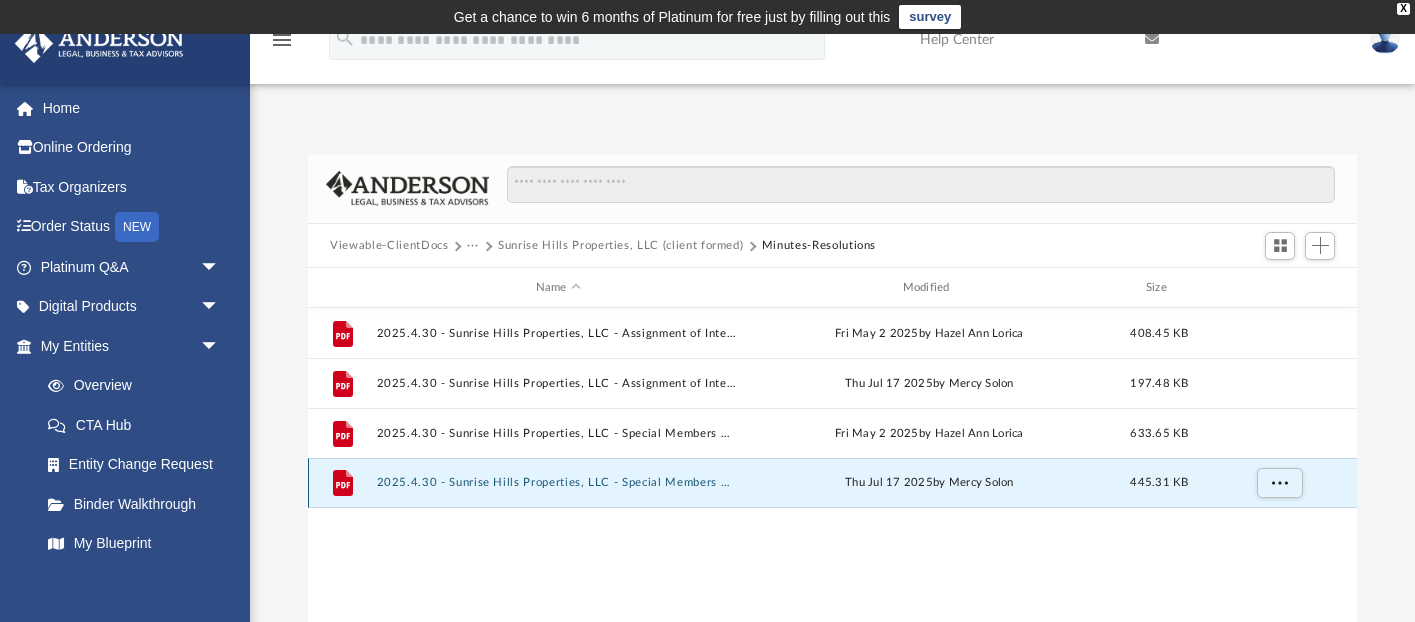 click on "2025.4.30 -  Sunrise Hills Properties, LLC - Special Members Meeting.pdf" at bounding box center (558, 483) 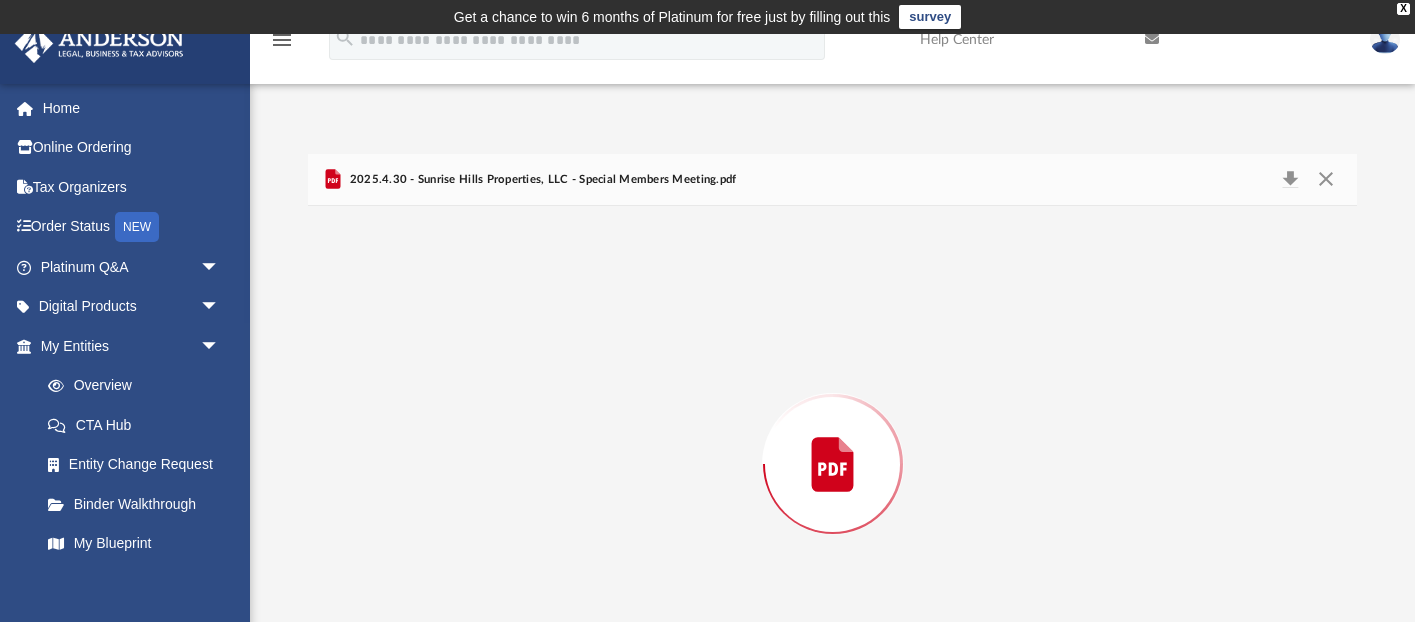 scroll, scrollTop: 100, scrollLeft: 0, axis: vertical 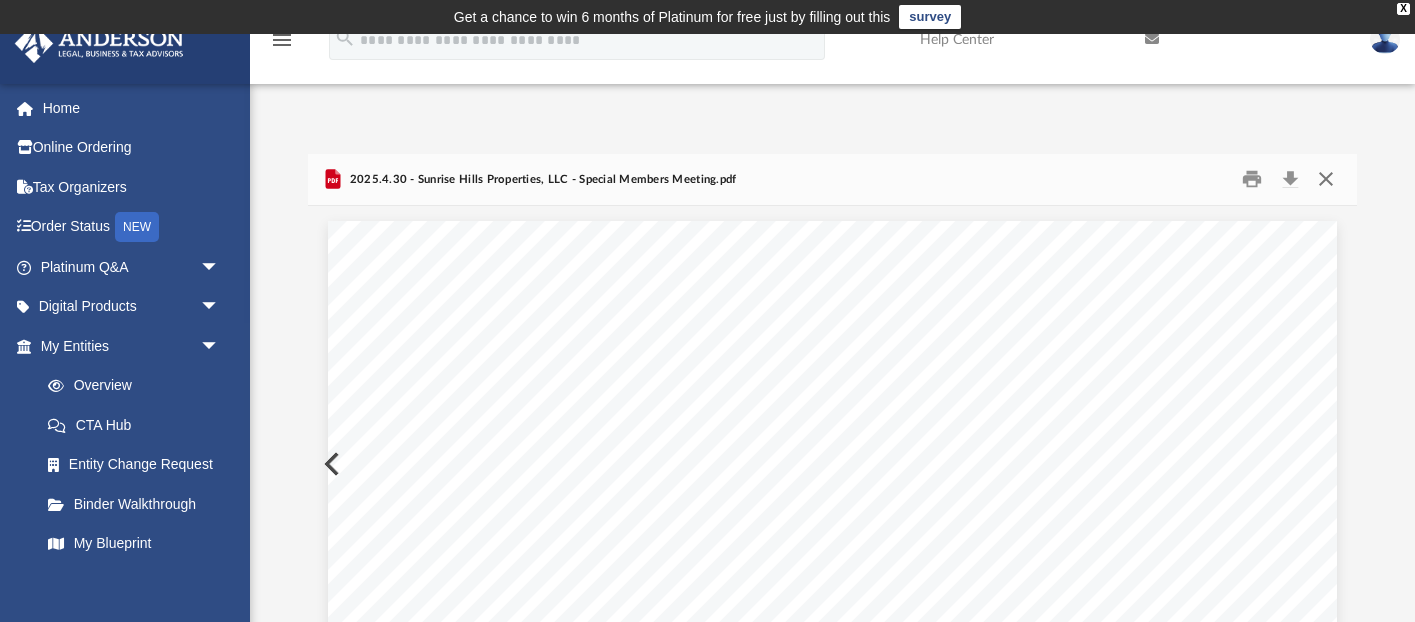 click at bounding box center [1325, 179] 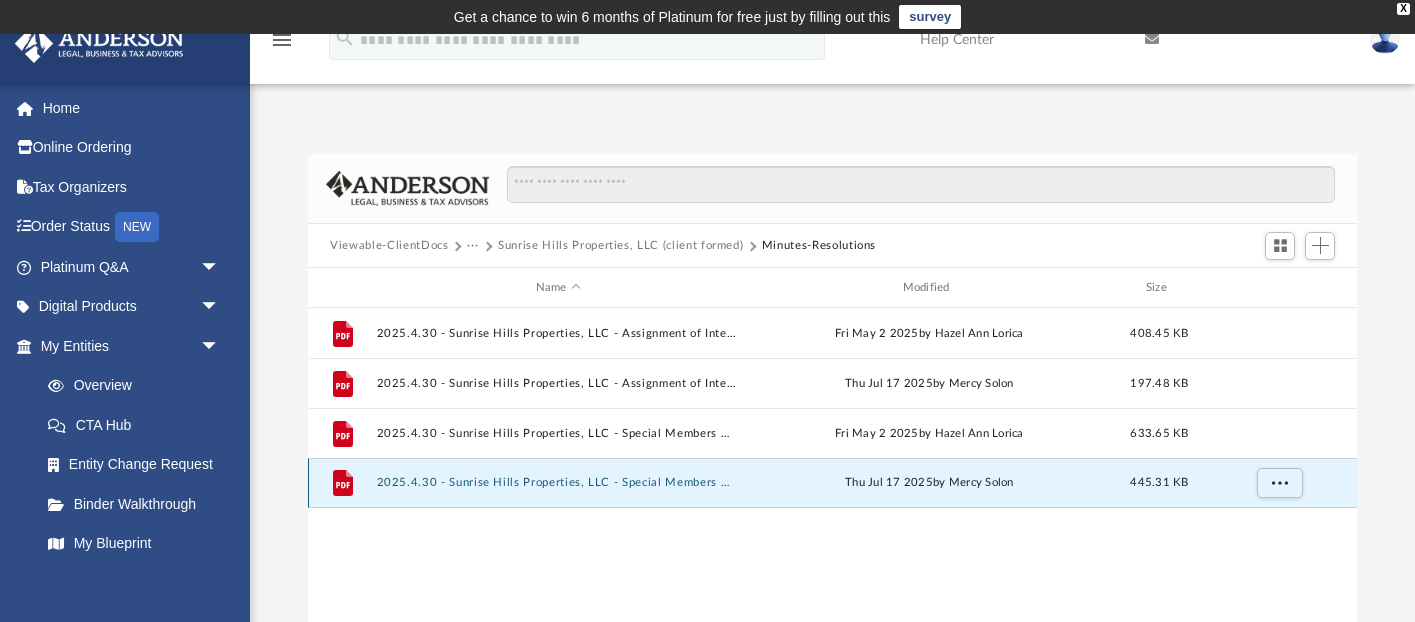 click on "2025.4.30 -  Sunrise Hills Properties, LLC - Special Members Meeting.pdf" at bounding box center (558, 483) 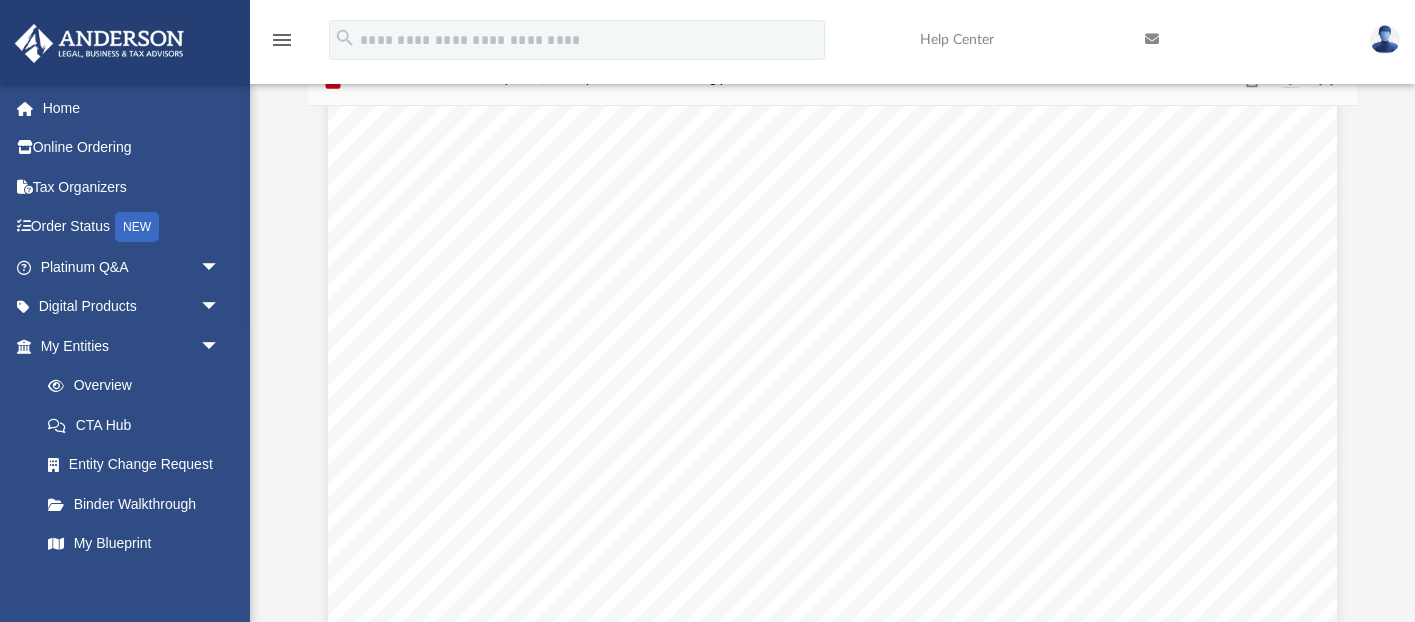 scroll, scrollTop: 0, scrollLeft: 0, axis: both 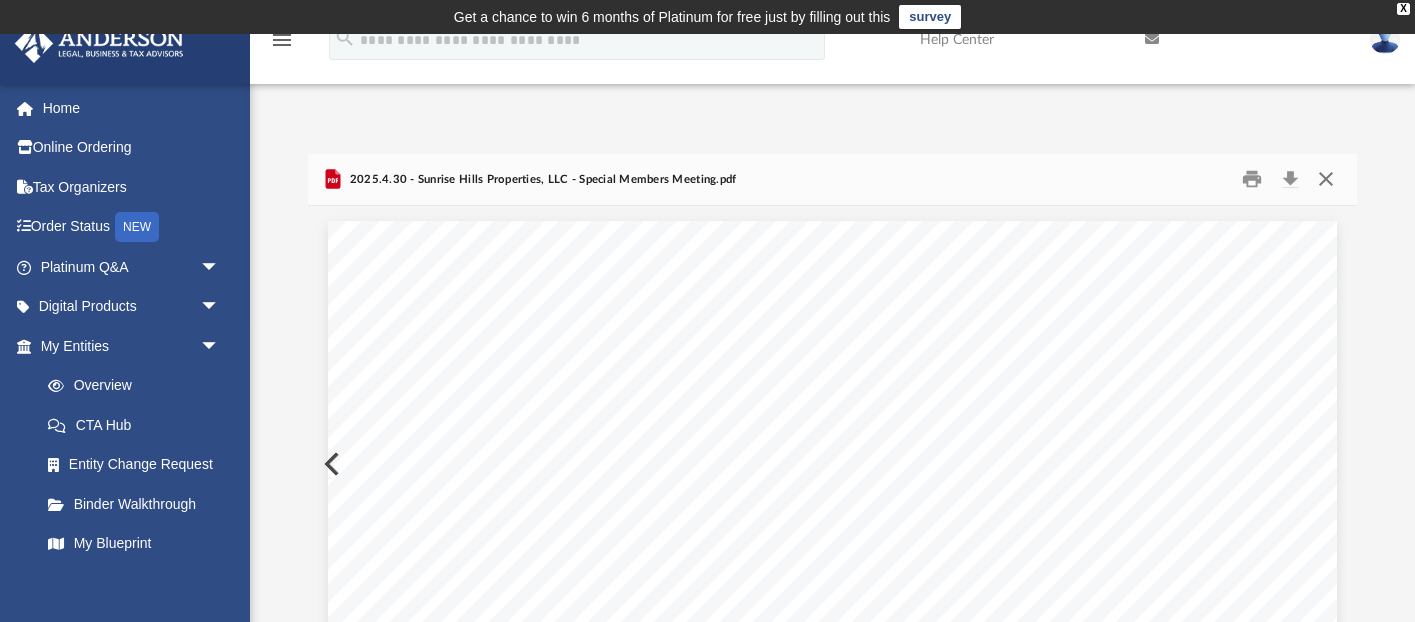 click at bounding box center [1325, 179] 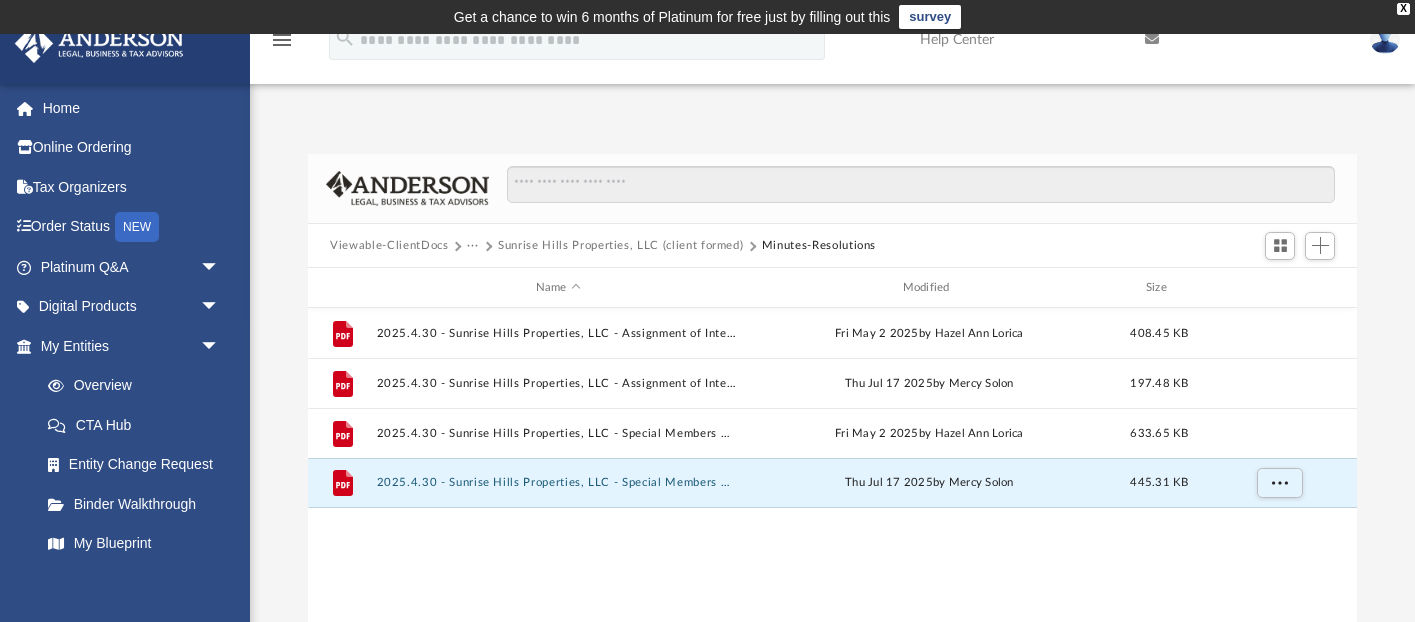 click on "Sunrise Hills Properties, LLC (client formed)" at bounding box center (620, 246) 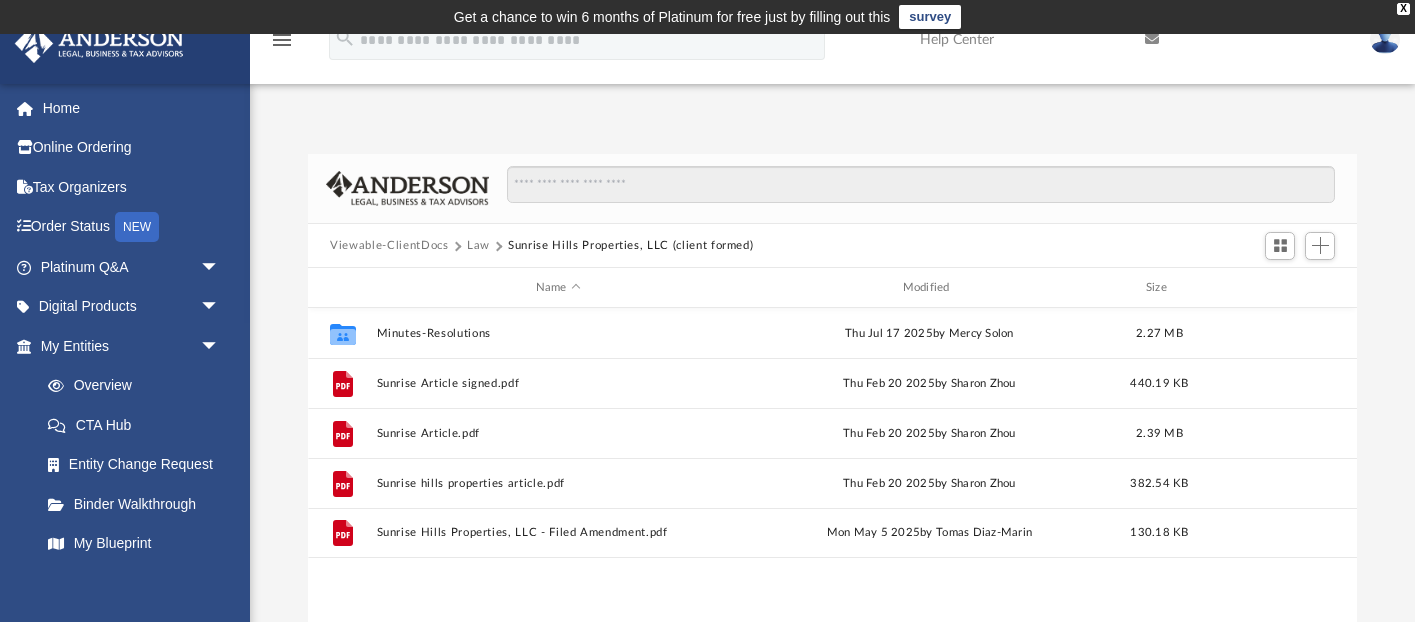 click on "Law" at bounding box center (478, 246) 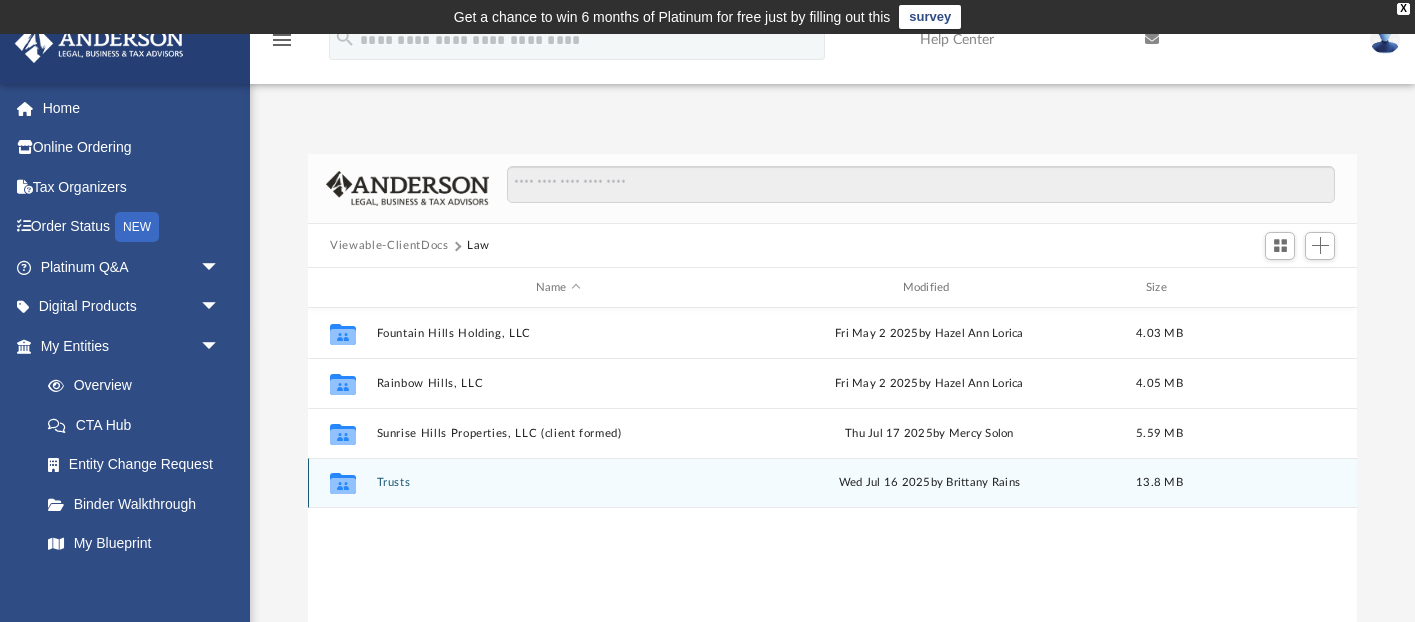 click on "Trusts" at bounding box center [558, 483] 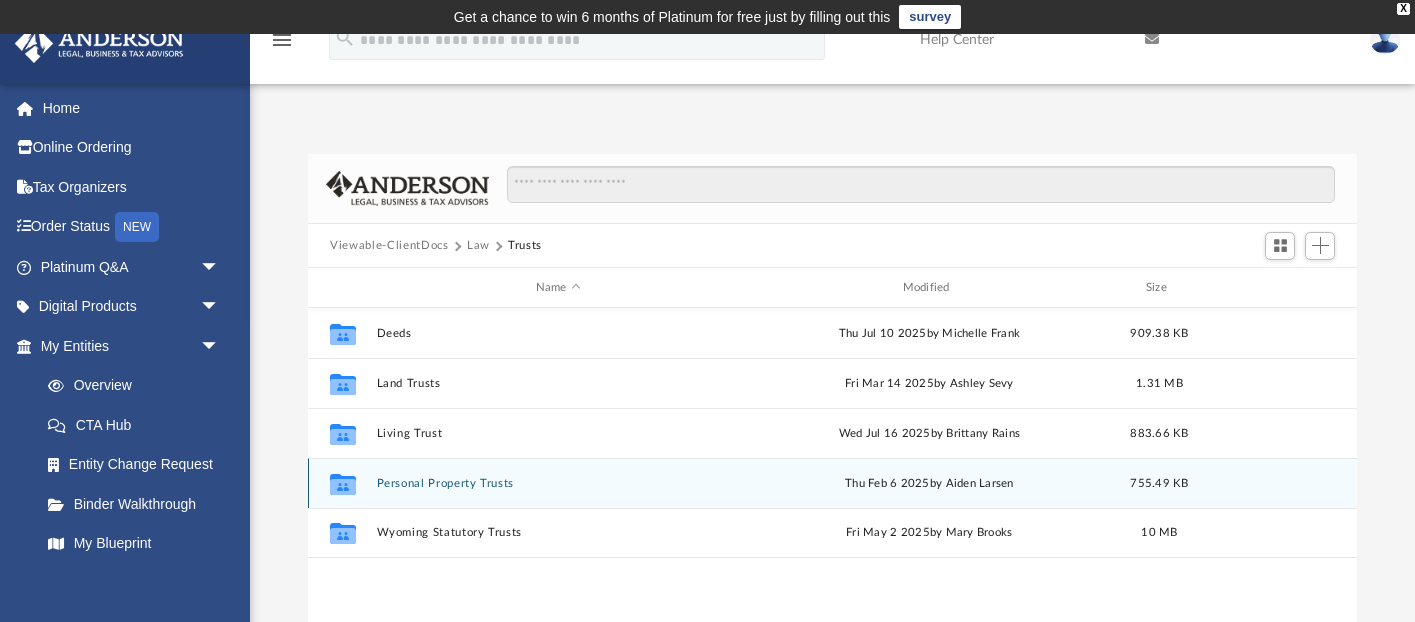 click on "Personal Property Trusts" at bounding box center [558, 483] 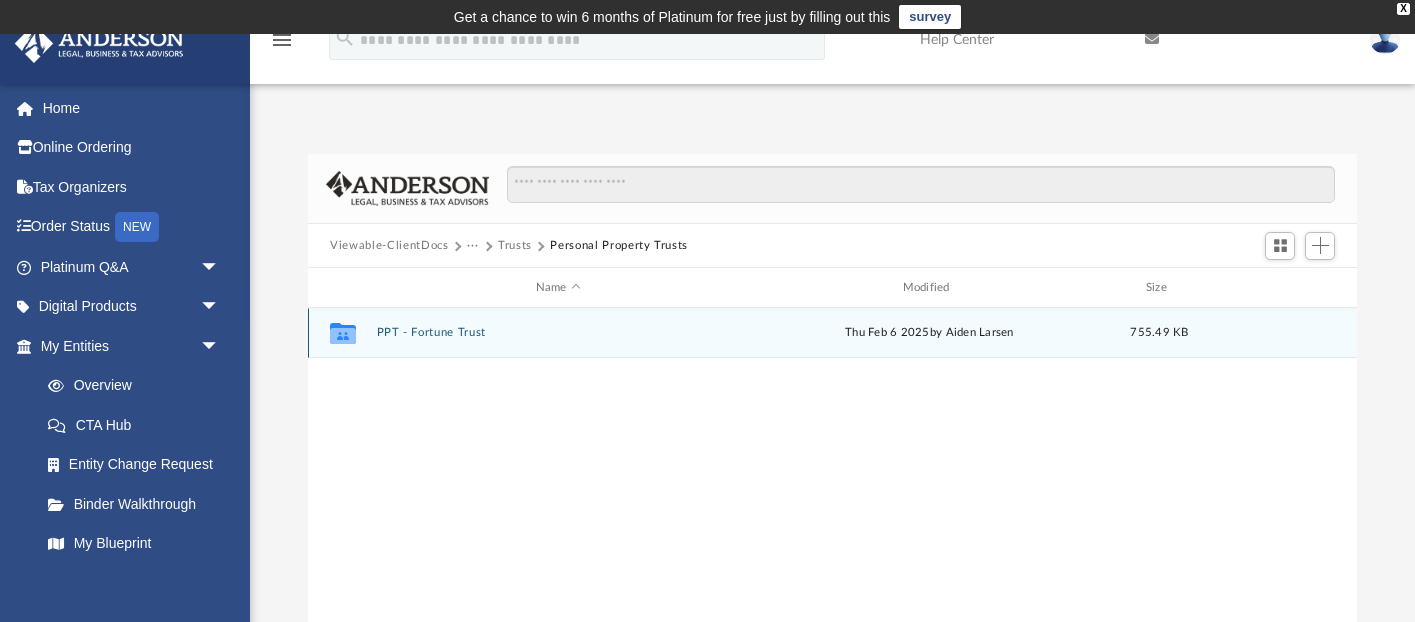 click on "Collaborated Folder PPT - Fortune Trust Thu Feb 6 2025  by Aiden Larsen 755.49 KB" at bounding box center [832, 333] 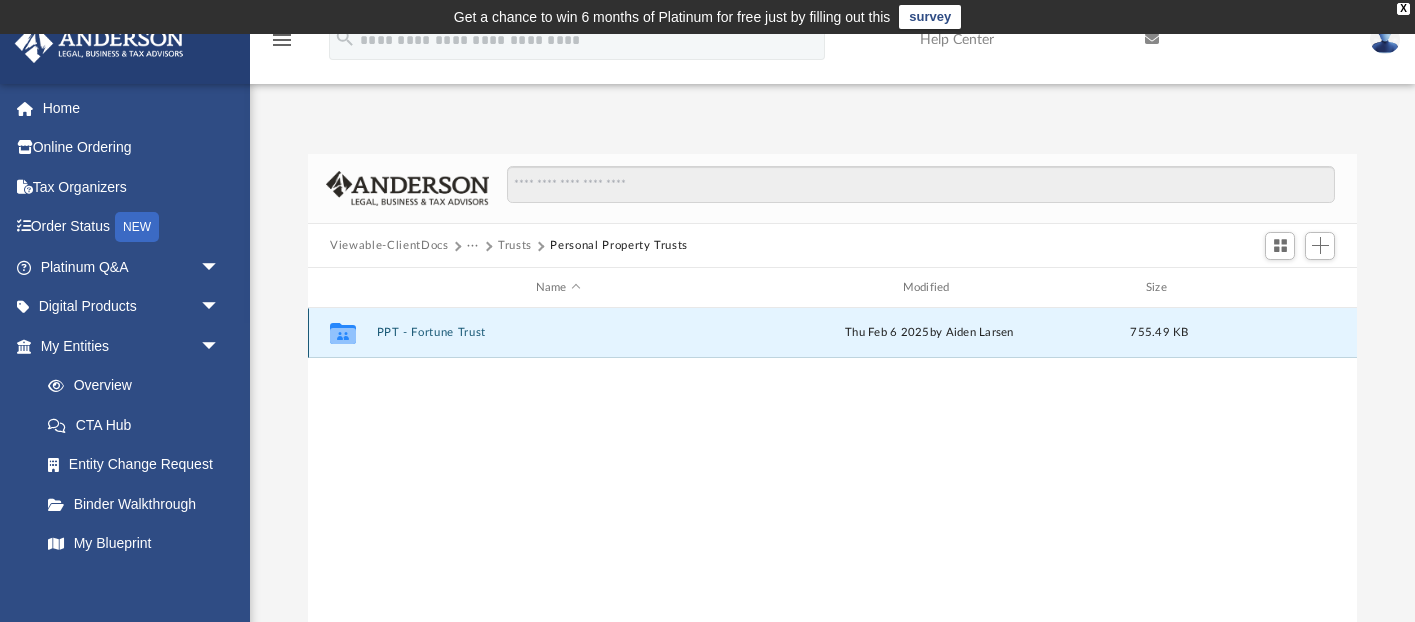 click on "PPT - Fortune Trust" at bounding box center (558, 333) 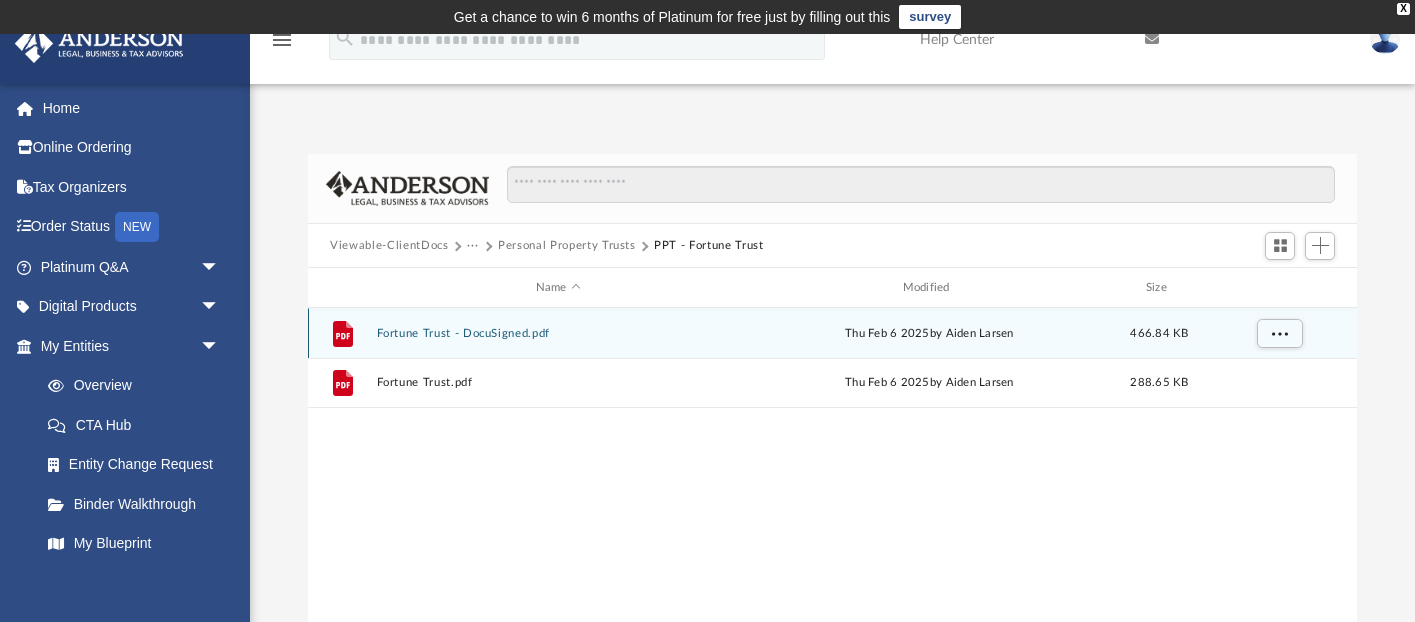 click on "File Fortune Trust - DocuSigned.pdf Thu Feb 6 [YEAR] by [FIRST] [LAST] 466.84 KB" at bounding box center (832, 333) 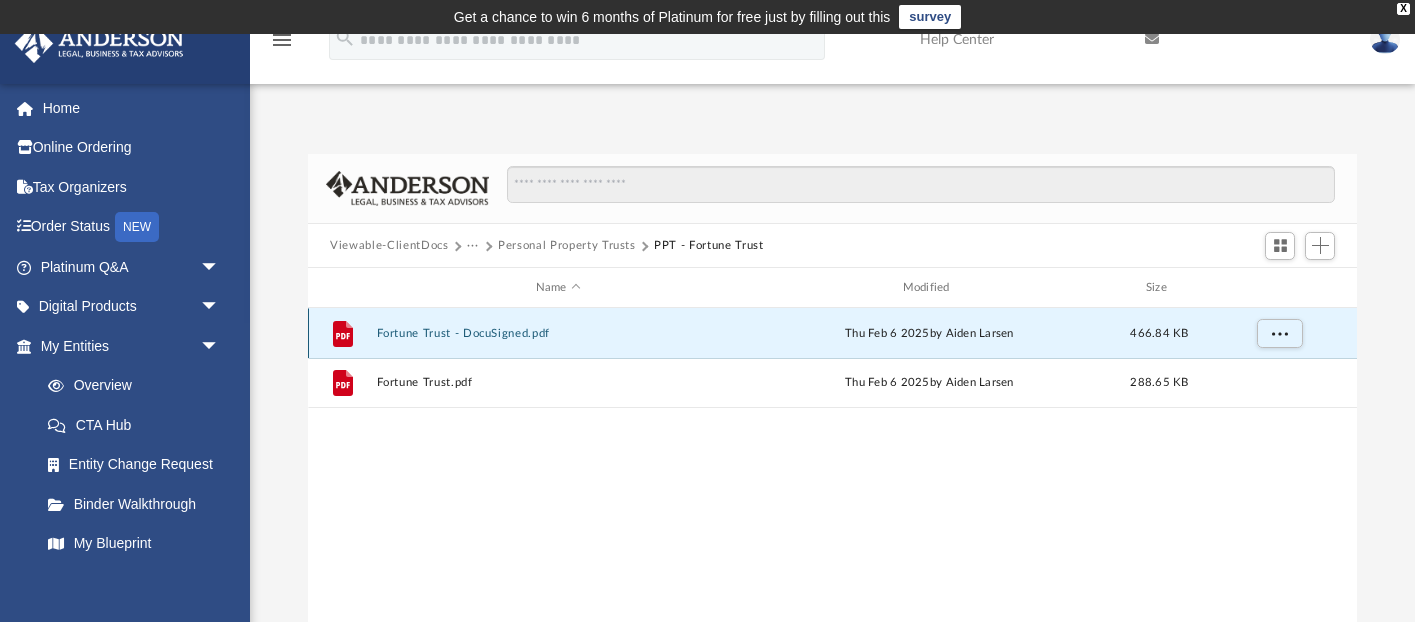 click on "Fortune Trust - DocuSigned.pdf" at bounding box center [558, 333] 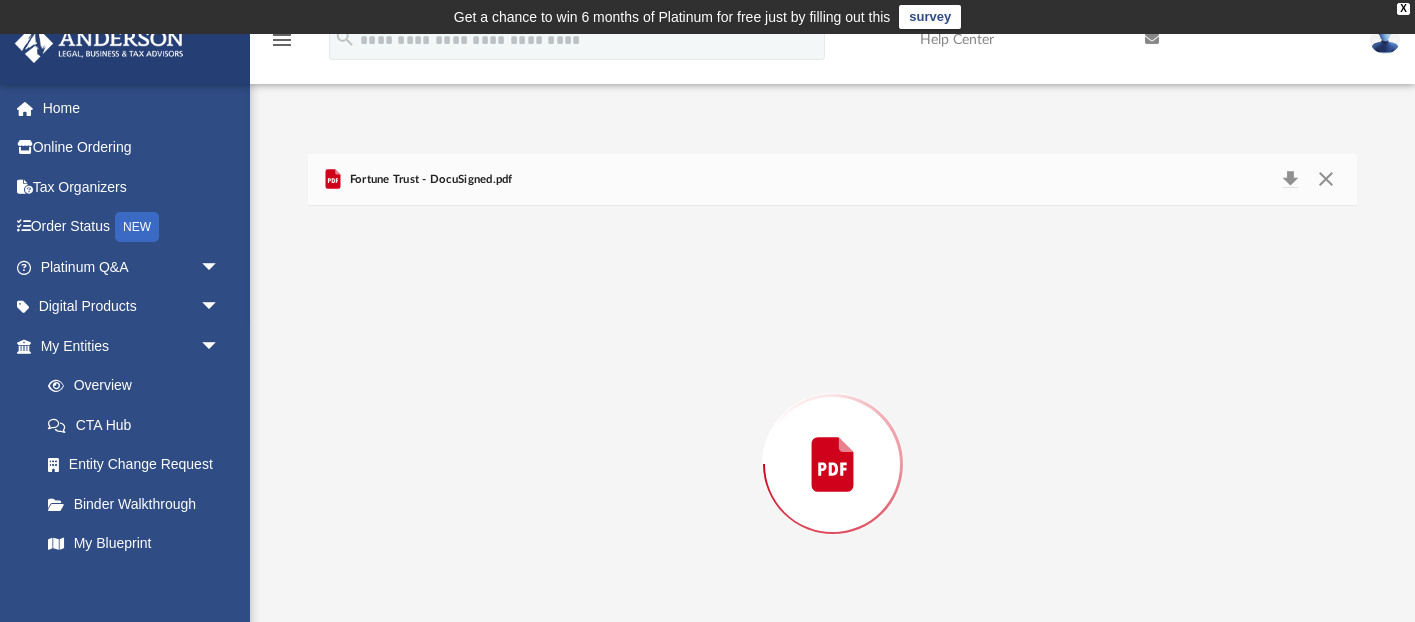 scroll, scrollTop: 100, scrollLeft: 0, axis: vertical 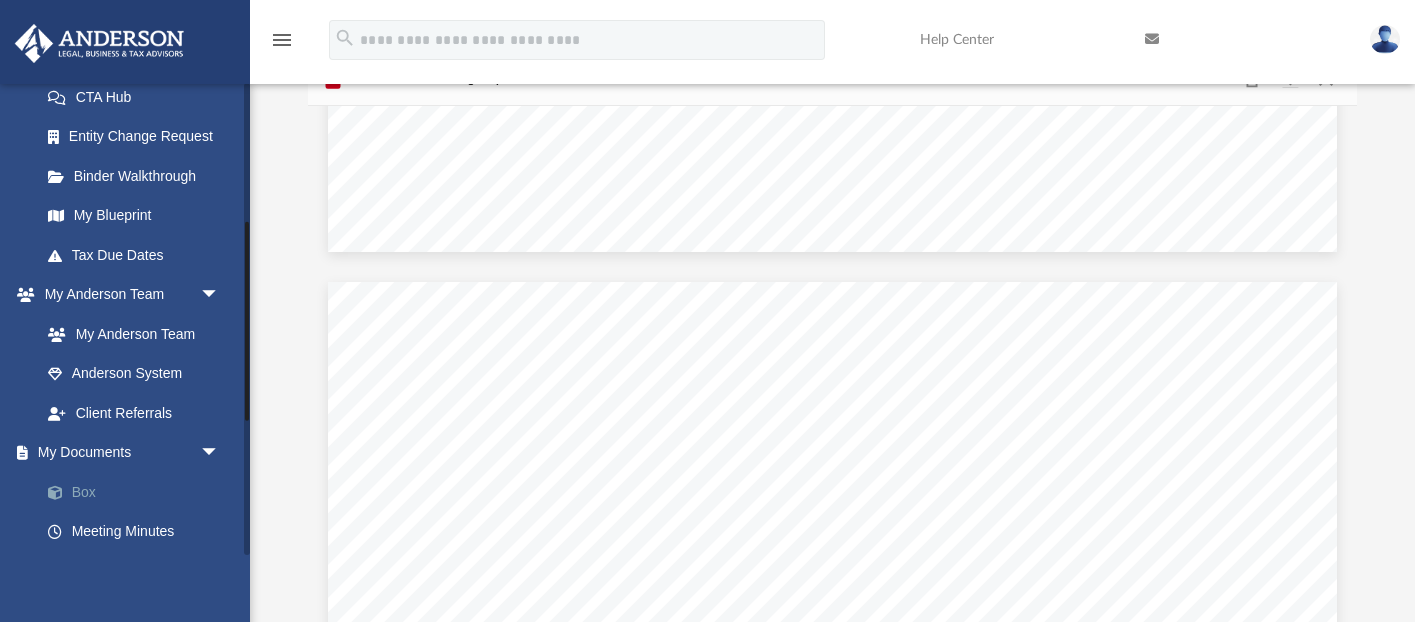 click on "Box" at bounding box center (139, 492) 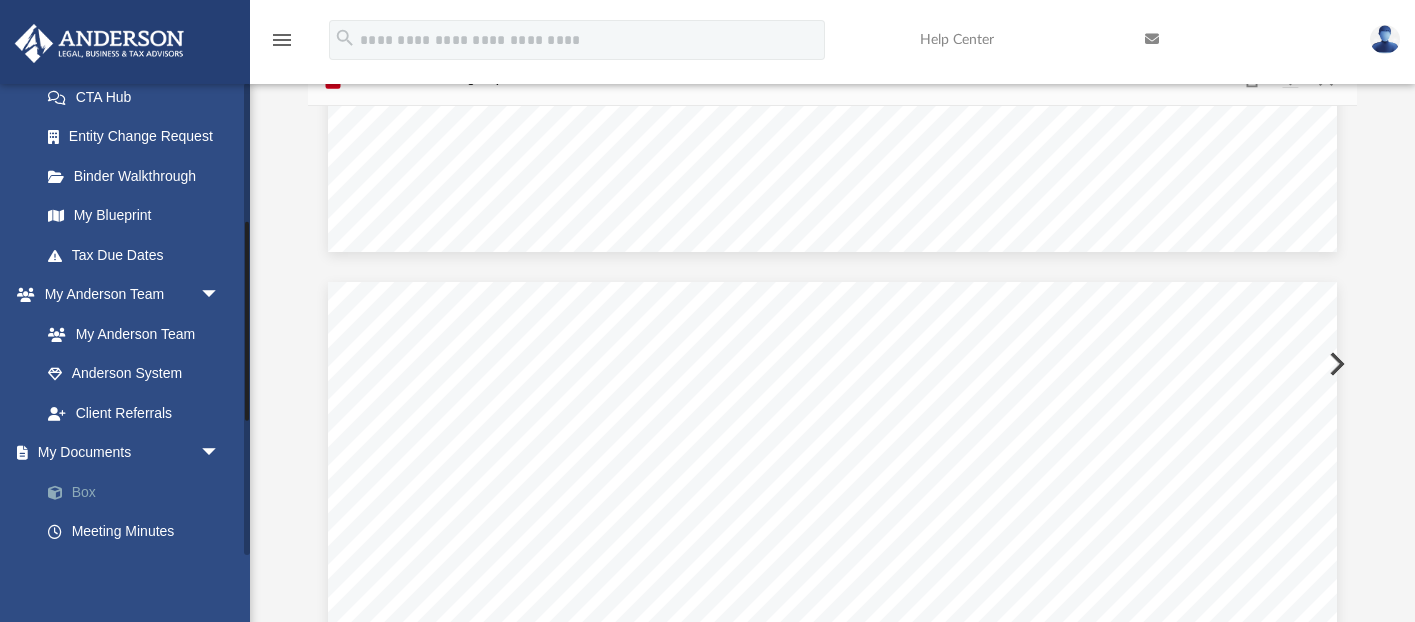 click on "Box" at bounding box center [139, 492] 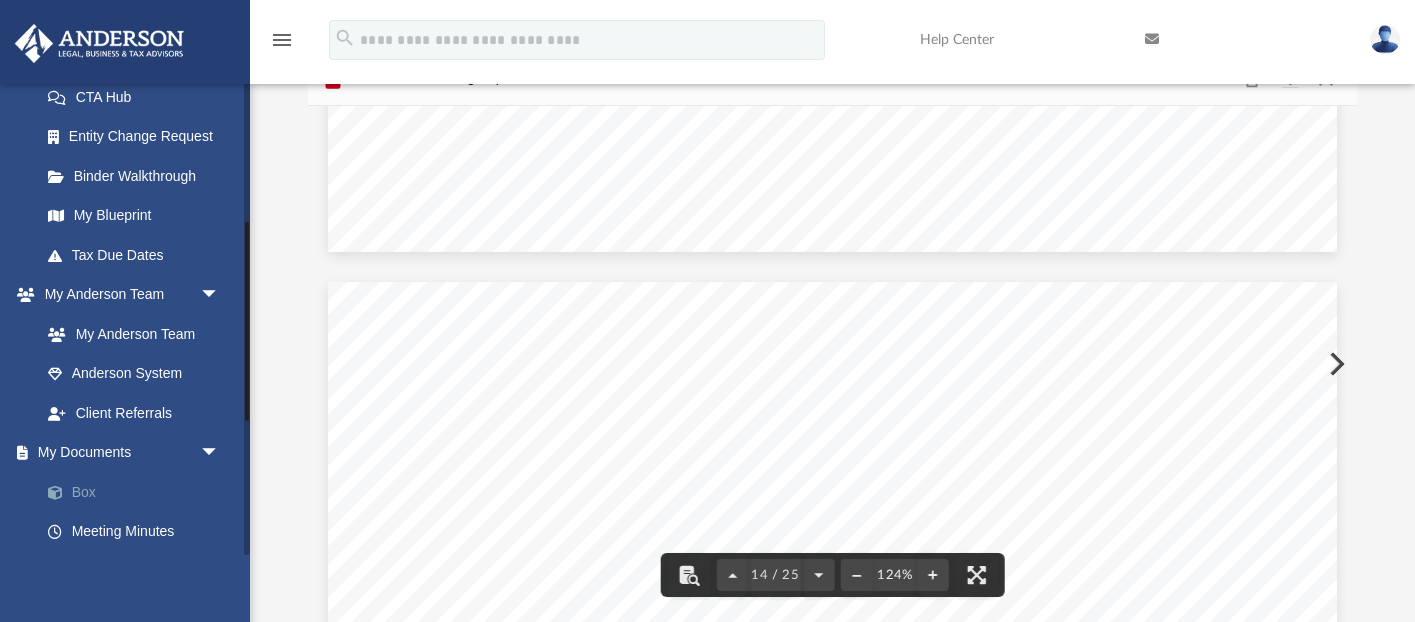 click on "Box" at bounding box center [139, 492] 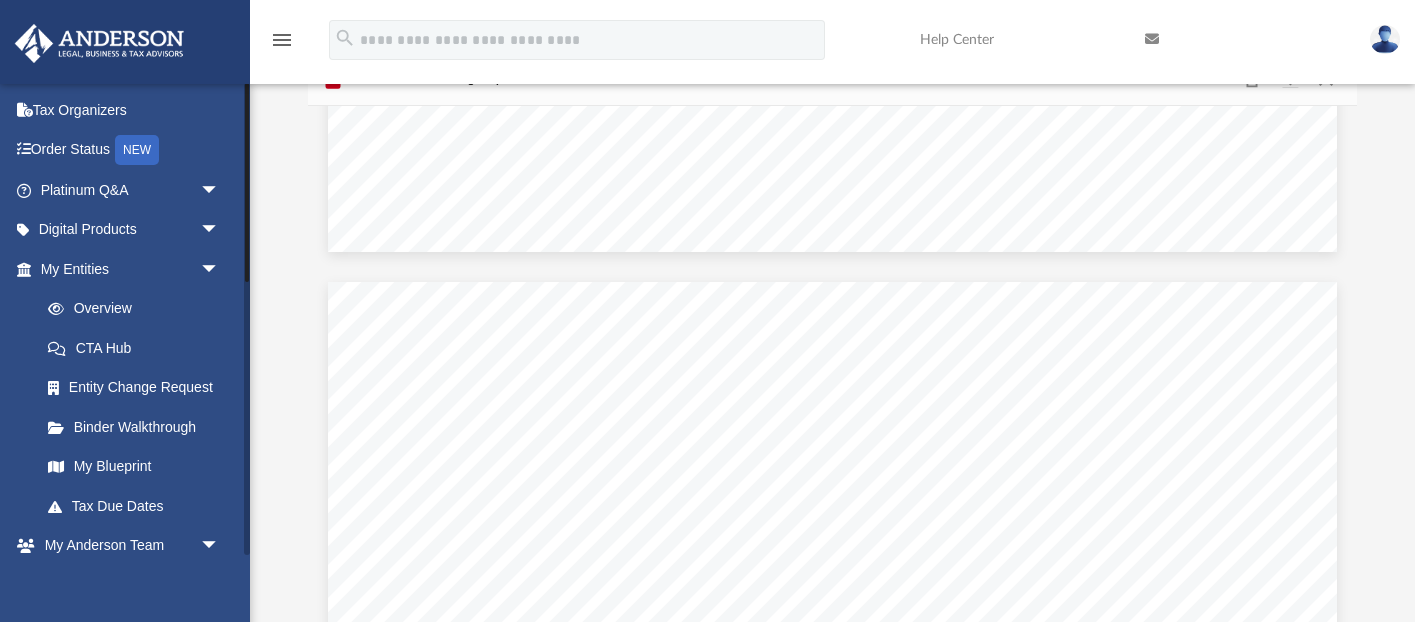 scroll, scrollTop: 0, scrollLeft: 0, axis: both 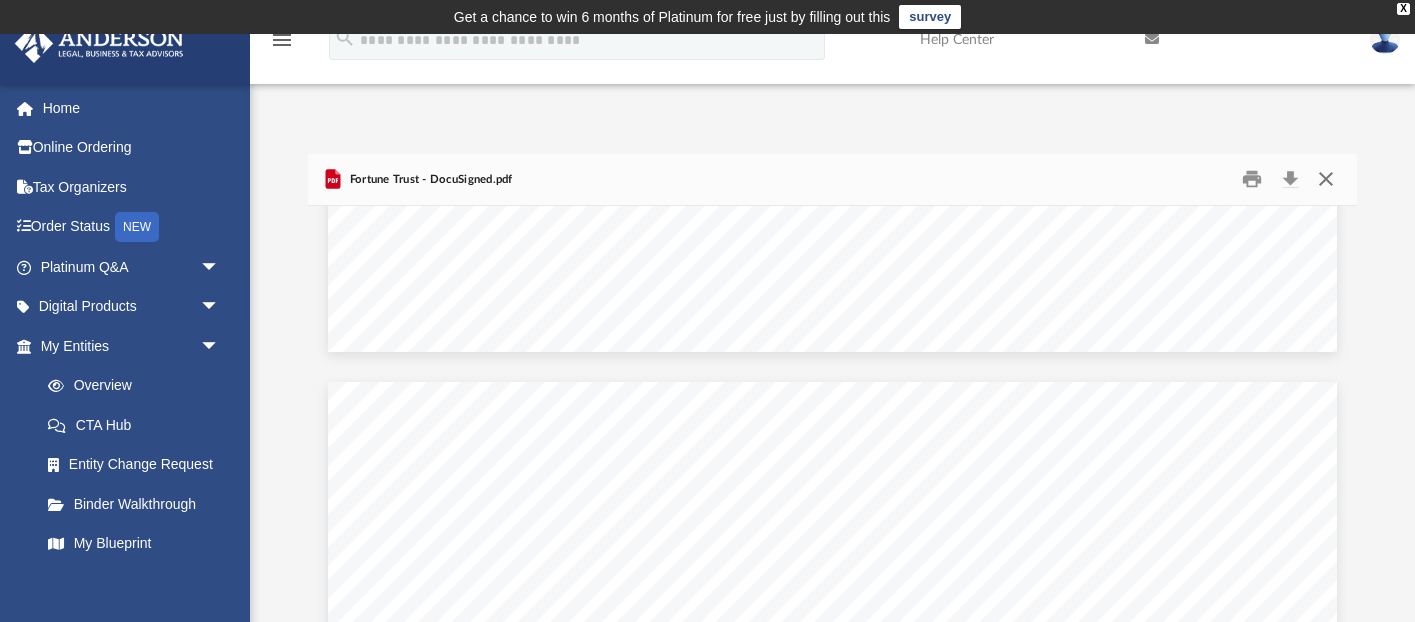 click at bounding box center (1325, 179) 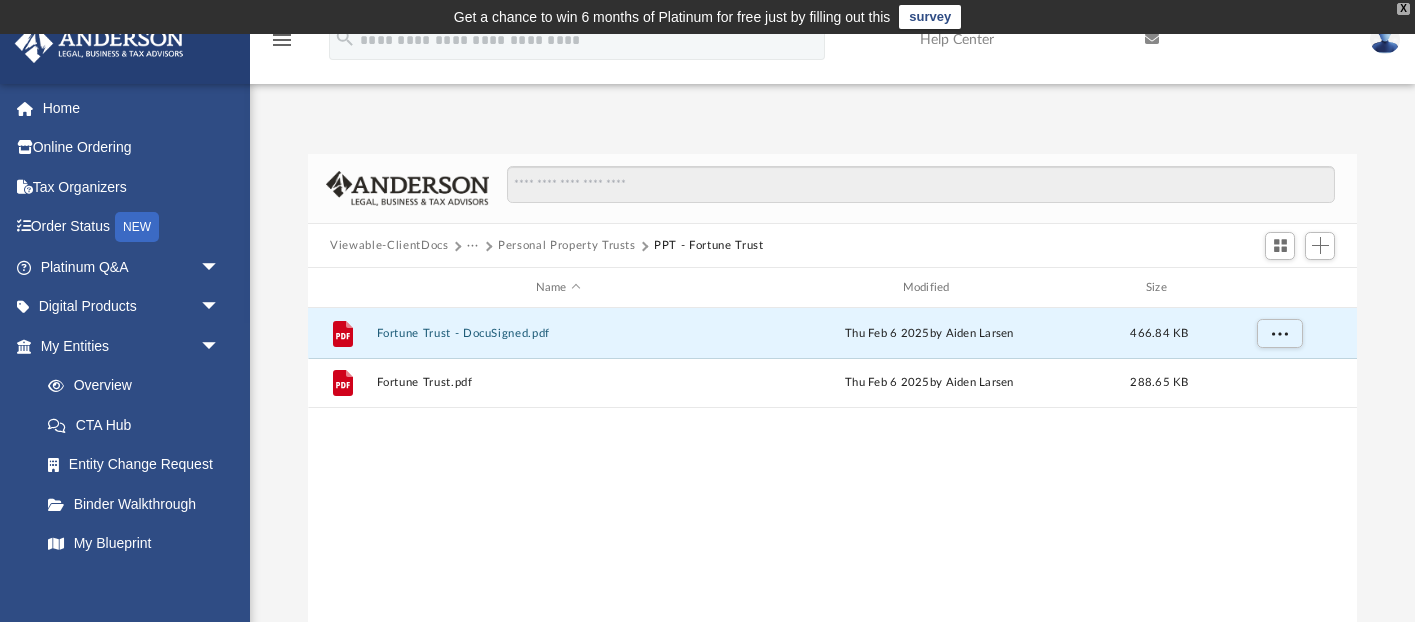 click on "X" at bounding box center [1403, 9] 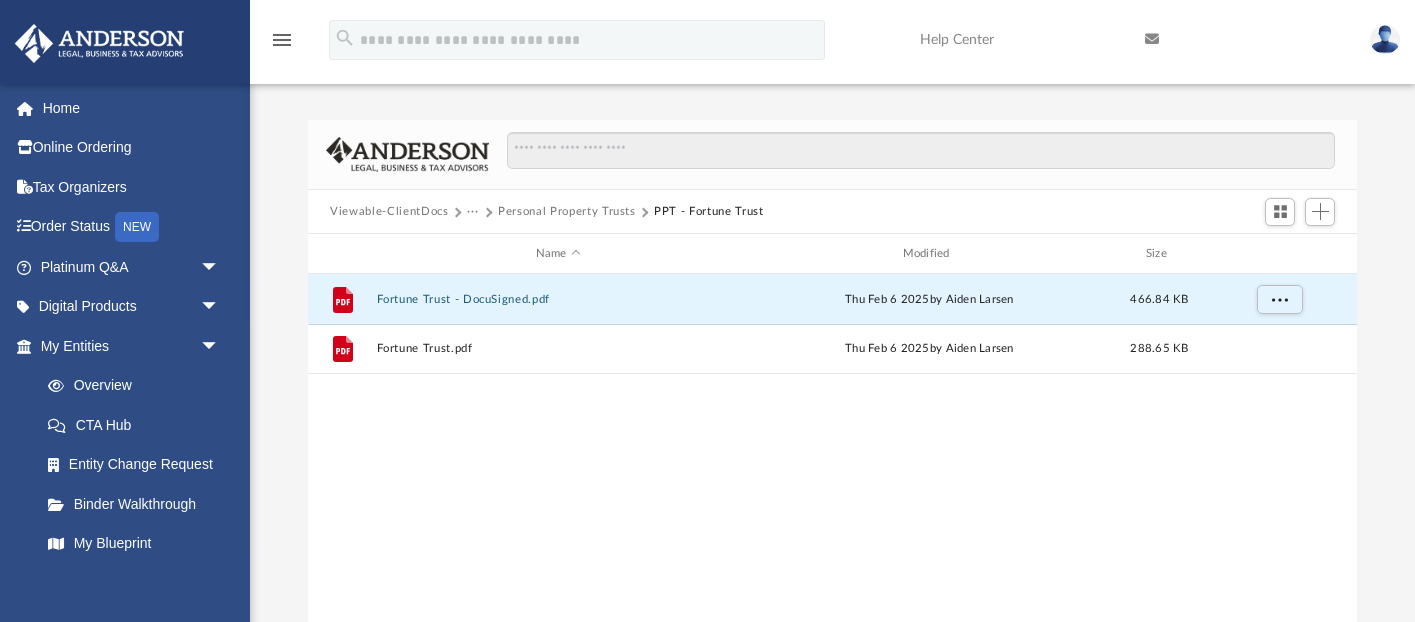 click on "Viewable-ClientDocs" at bounding box center [389, 212] 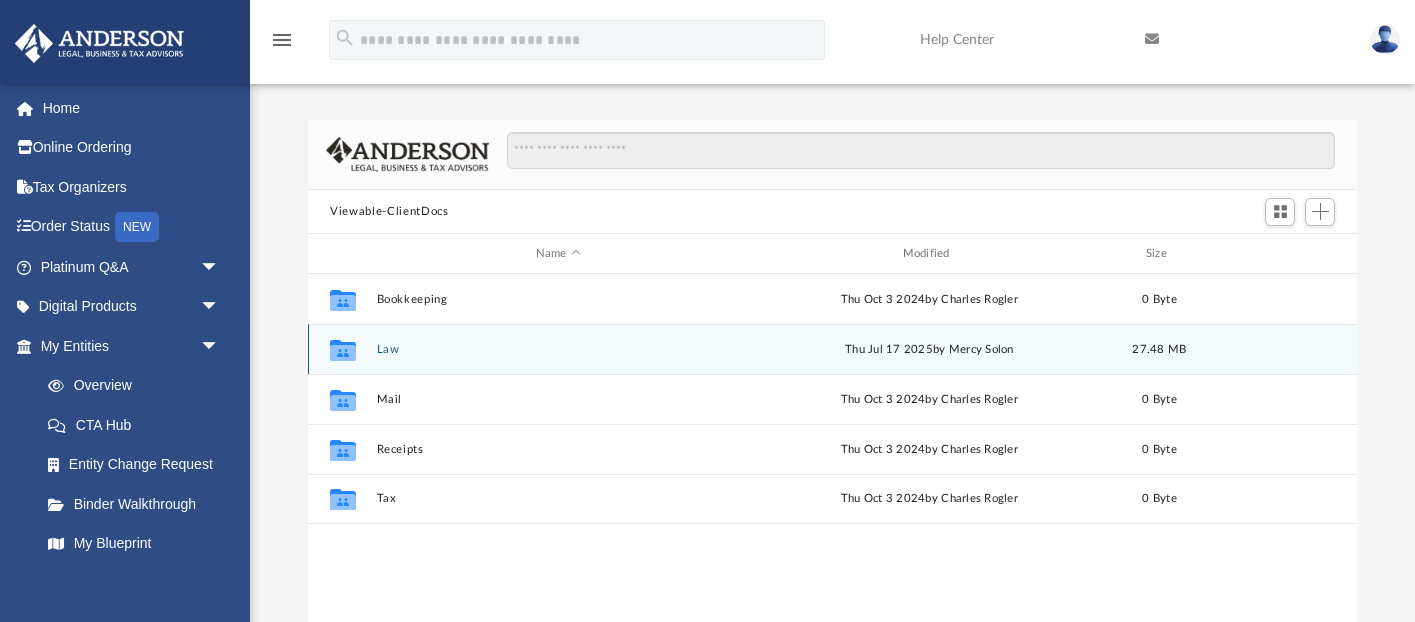 click on "Collaborated Folder Law Thu Jul 17 2025  by Mercy Solon 27.48 MB" at bounding box center (832, 349) 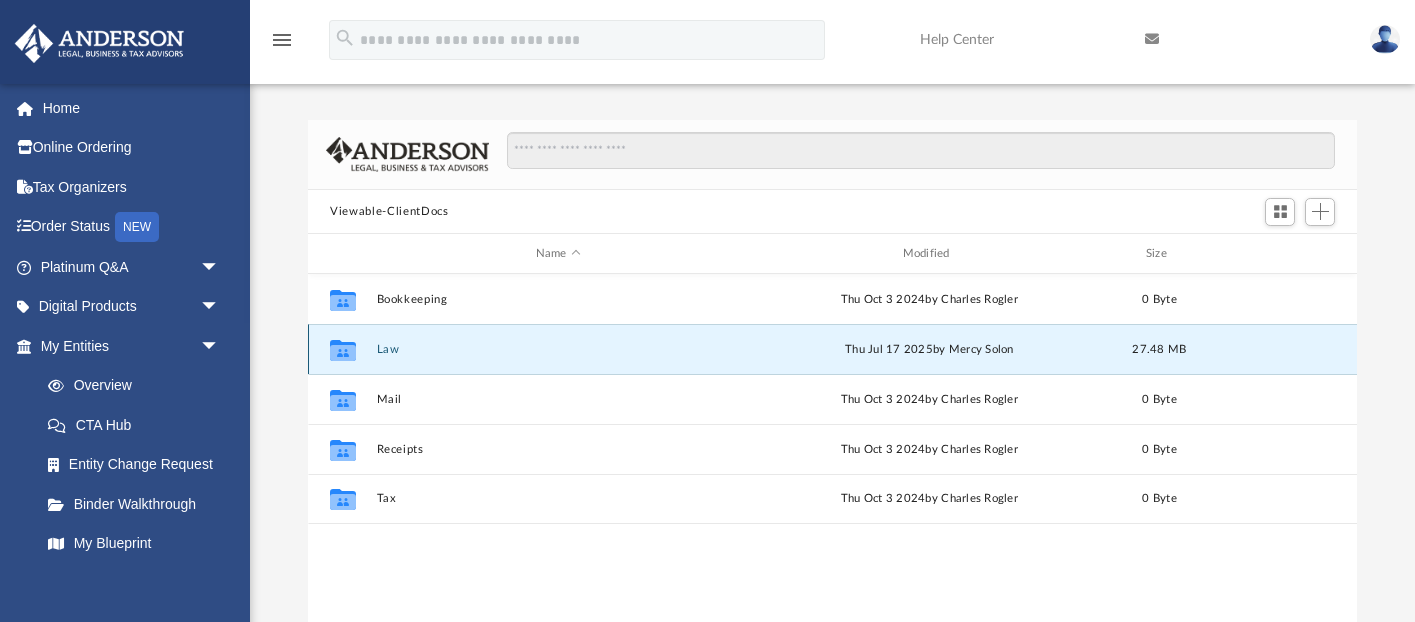 click on "Law" at bounding box center (558, 349) 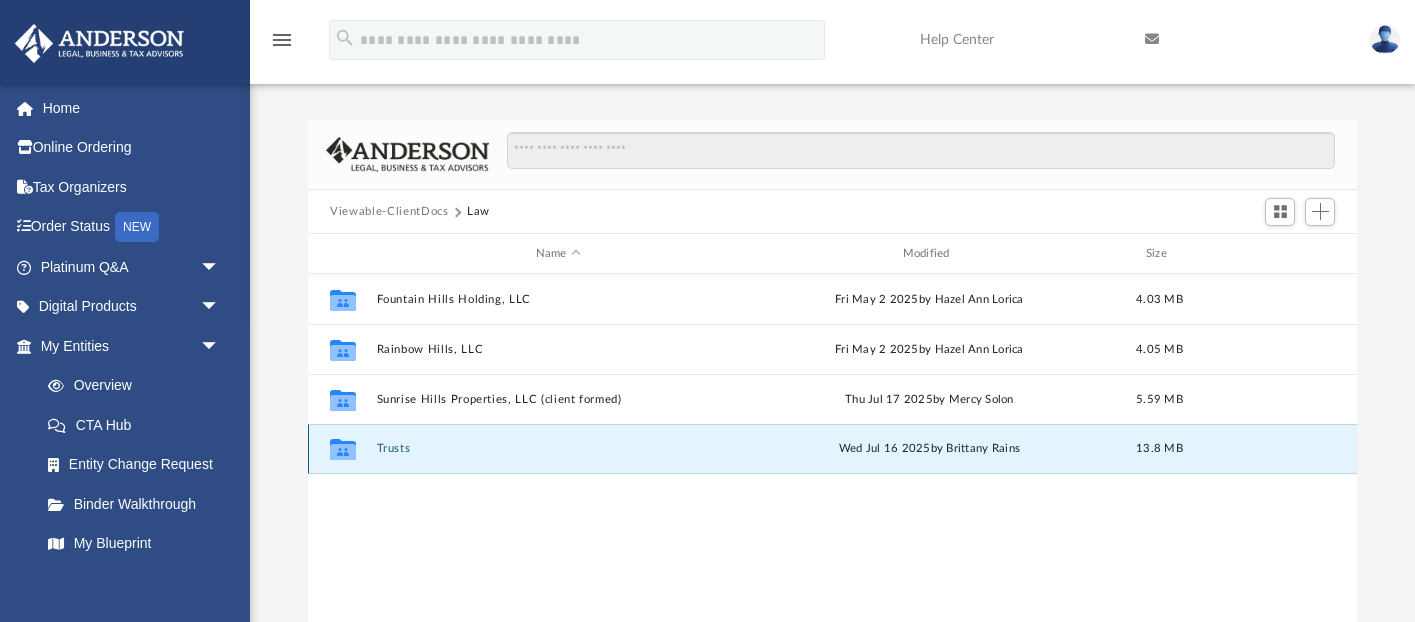 click on "Trusts" at bounding box center [558, 449] 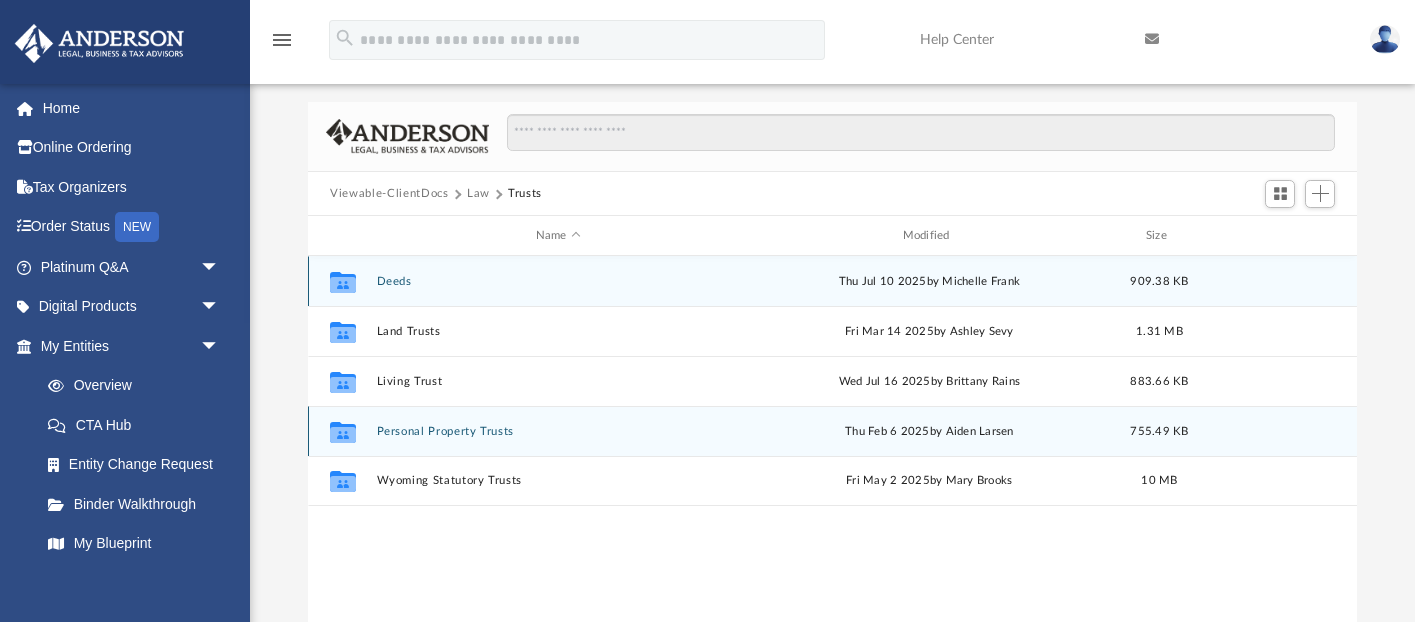 scroll, scrollTop: 30, scrollLeft: 0, axis: vertical 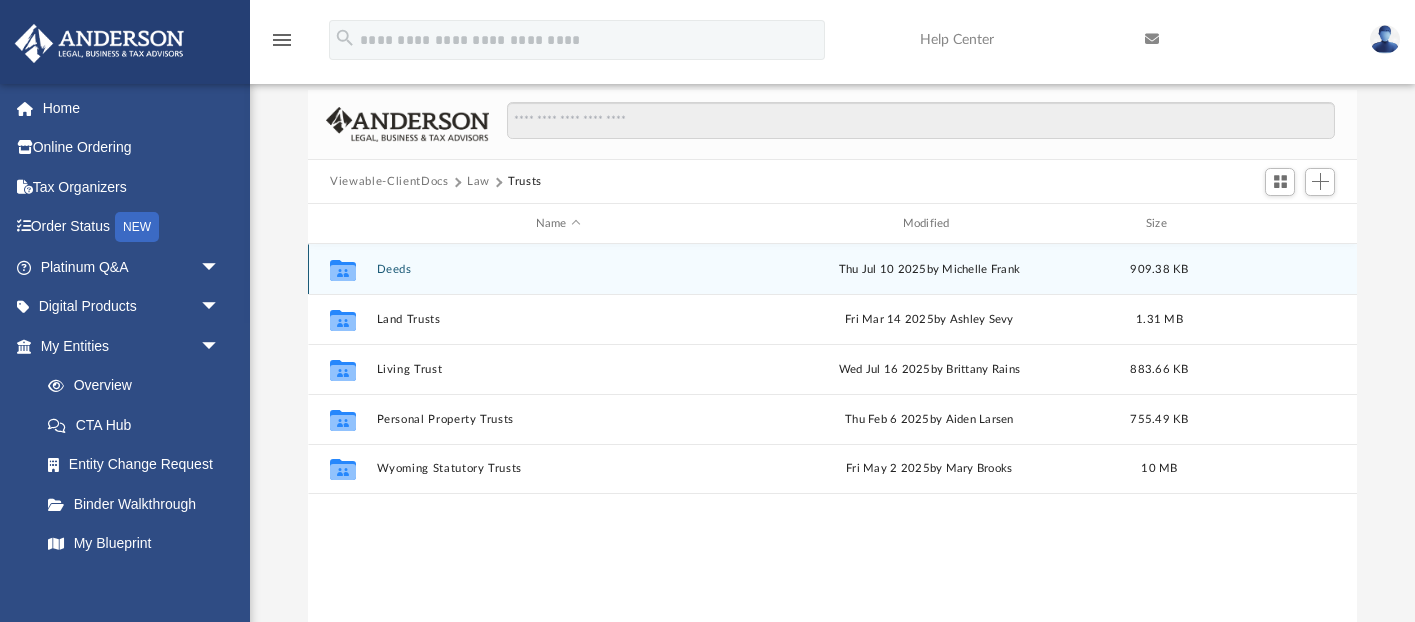 click on "Deeds" at bounding box center (558, 269) 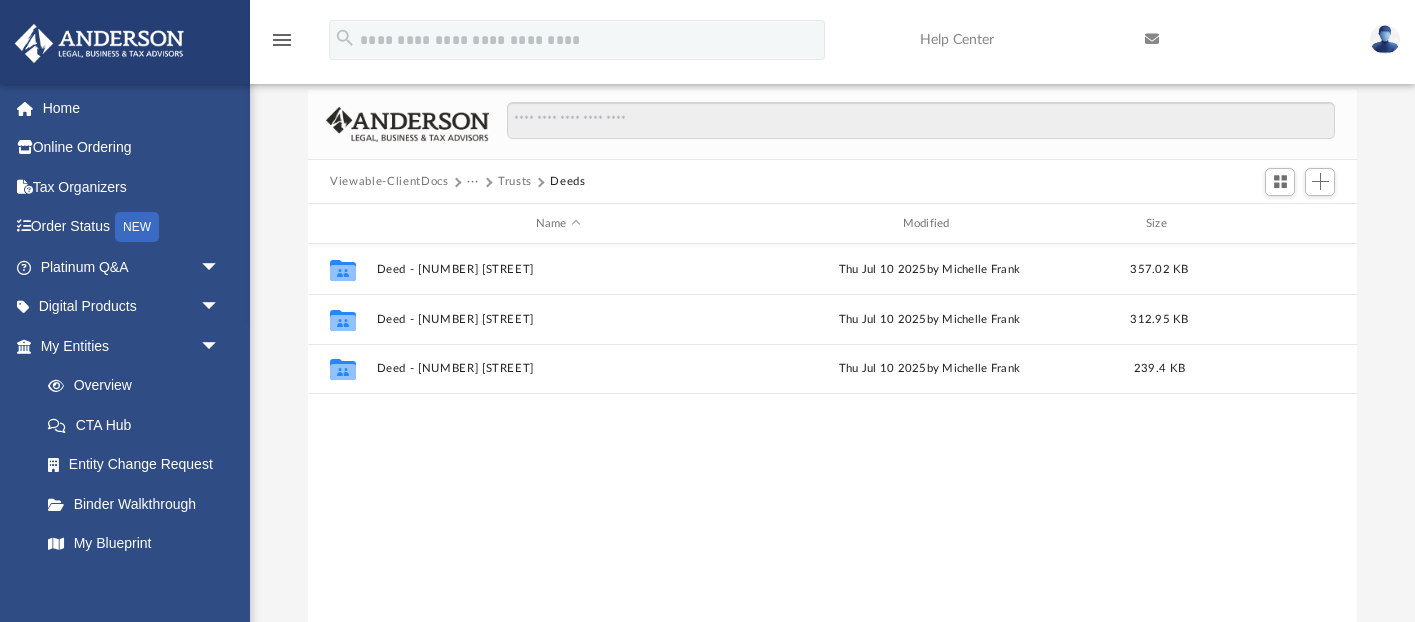 click on "Trusts" at bounding box center [515, 182] 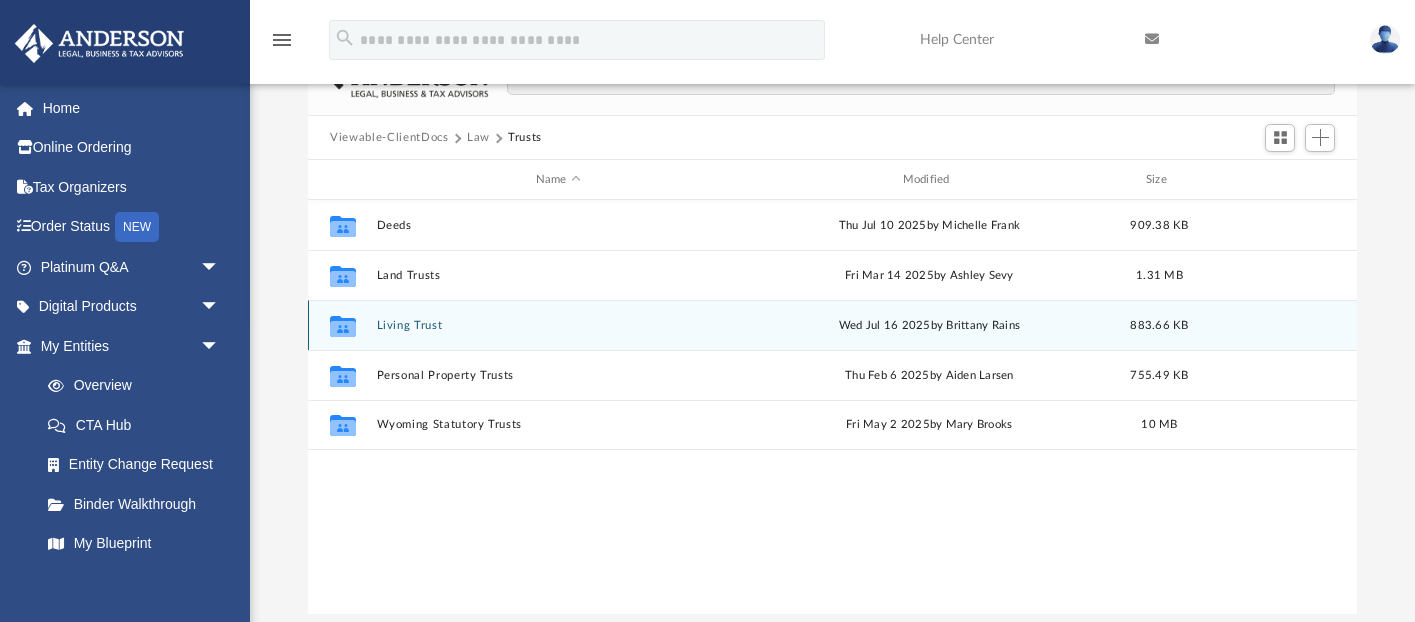 scroll, scrollTop: 75, scrollLeft: 0, axis: vertical 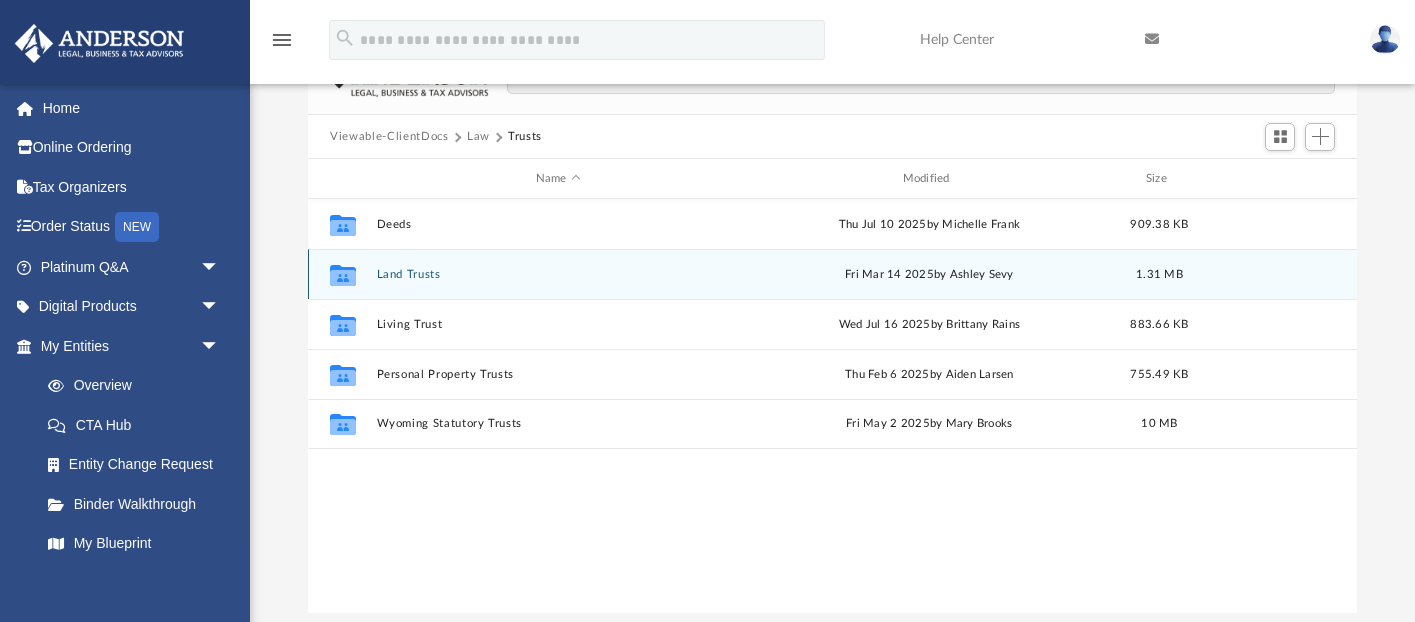 click on "Land Trusts" at bounding box center (558, 274) 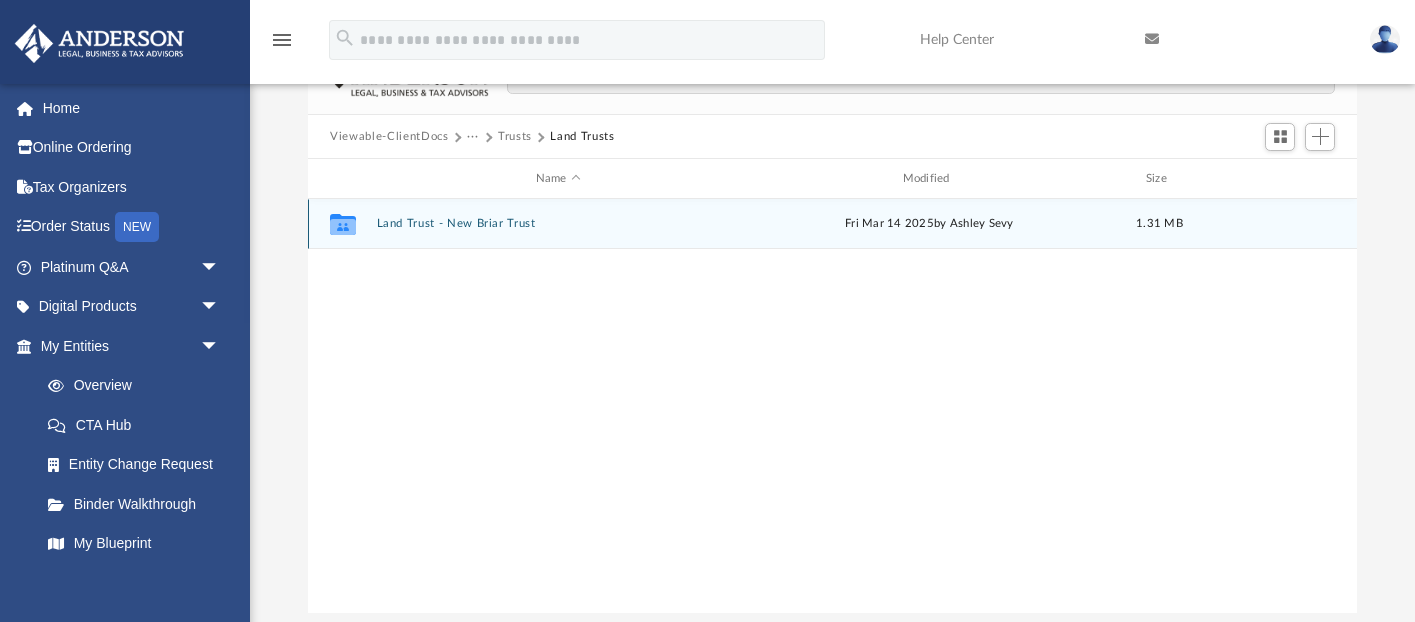 click on "Collaborated Folder Land Trust - New Briar Trust Fri Mar 14 [YEAR] by [FIRST] [LAST] 1.31 MB" at bounding box center (832, 224) 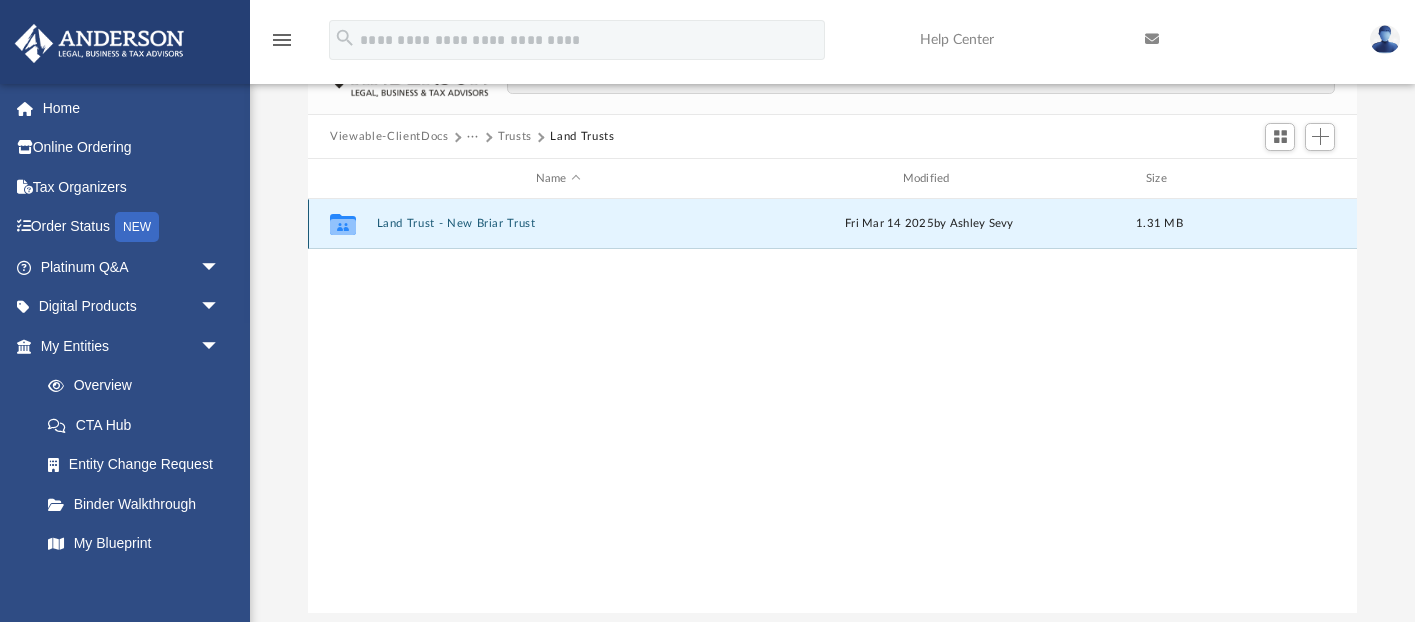 click on "Land Trust - New Briar Trust" at bounding box center (558, 224) 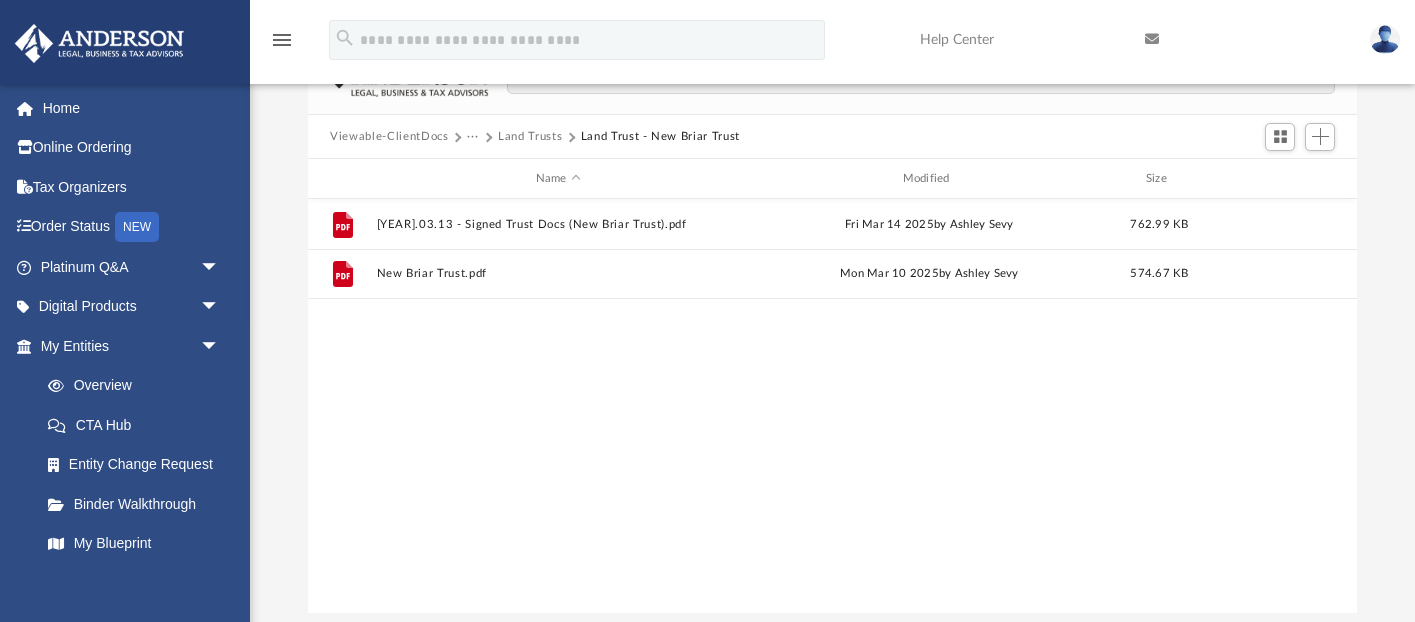 click on "Land Trusts" at bounding box center [530, 137] 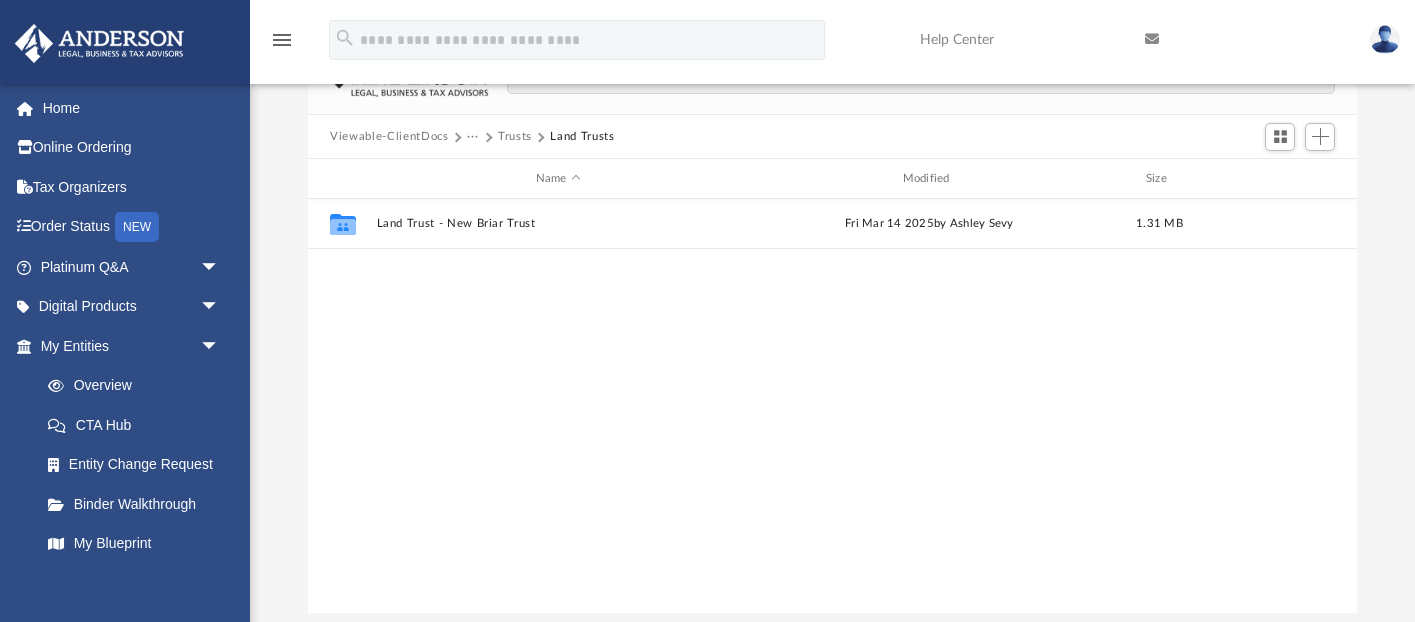 click on "Viewable-ClientDocs" at bounding box center [389, 137] 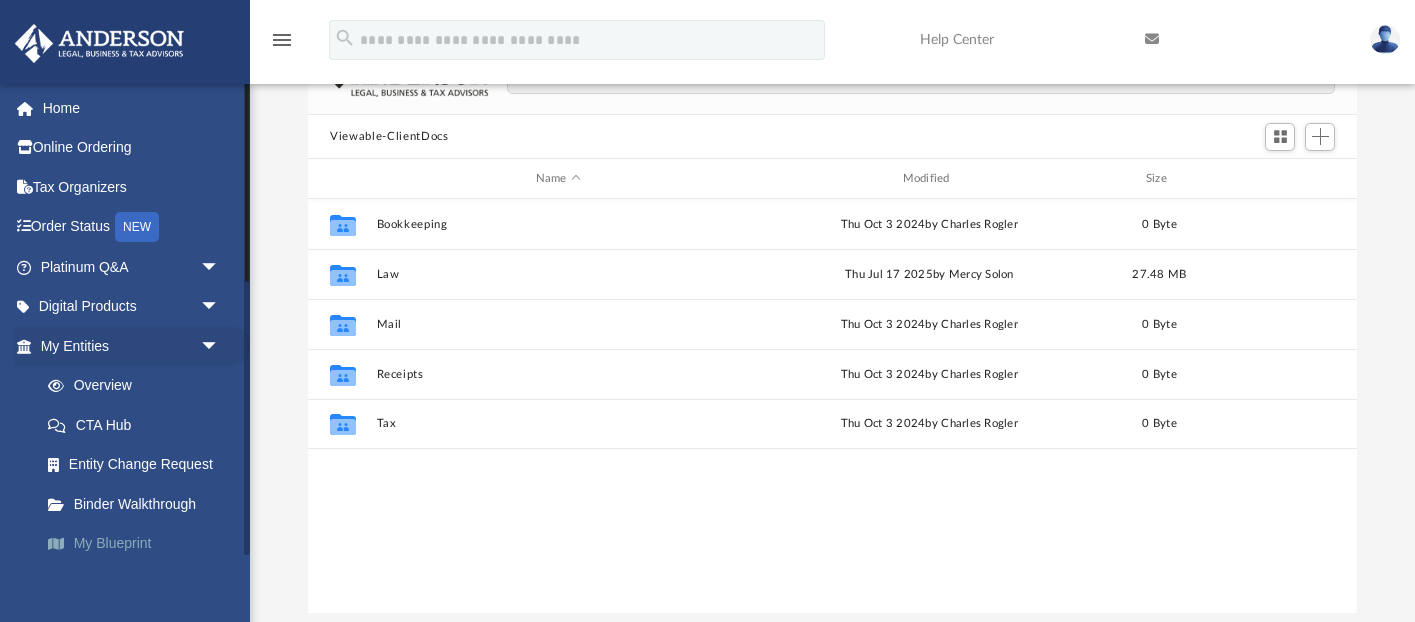 click on "My Blueprint" at bounding box center [139, 544] 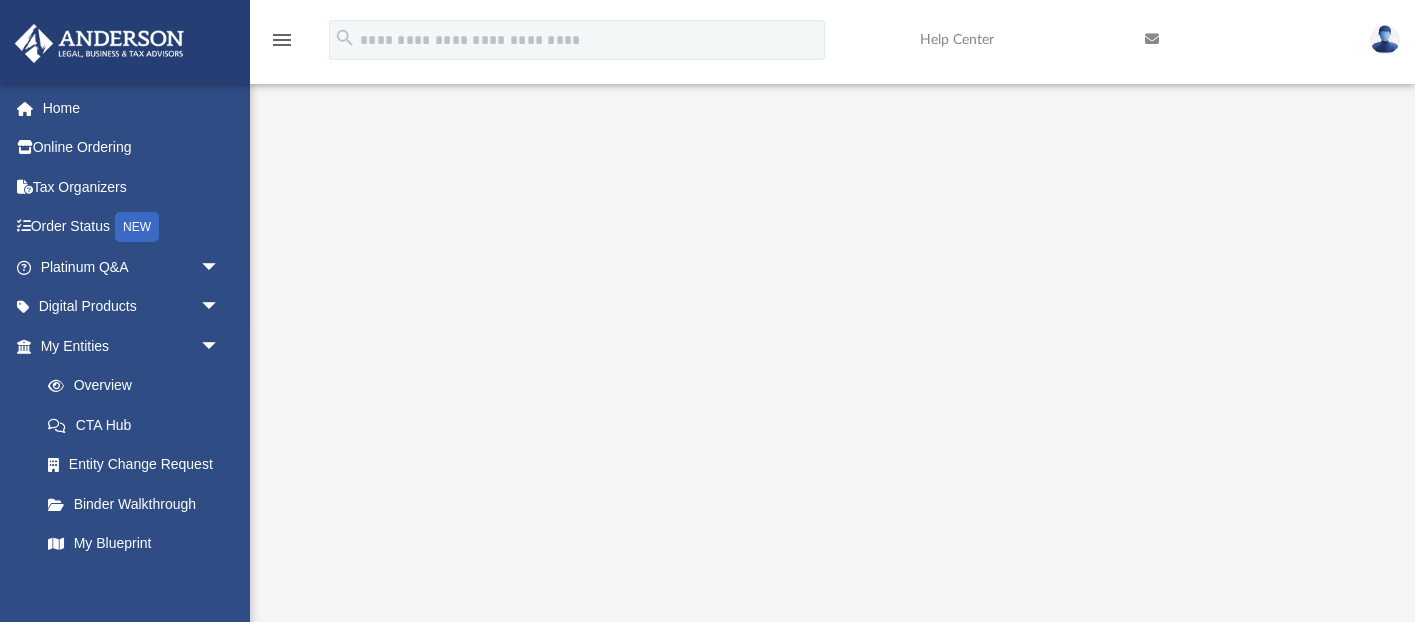 scroll, scrollTop: 144, scrollLeft: 0, axis: vertical 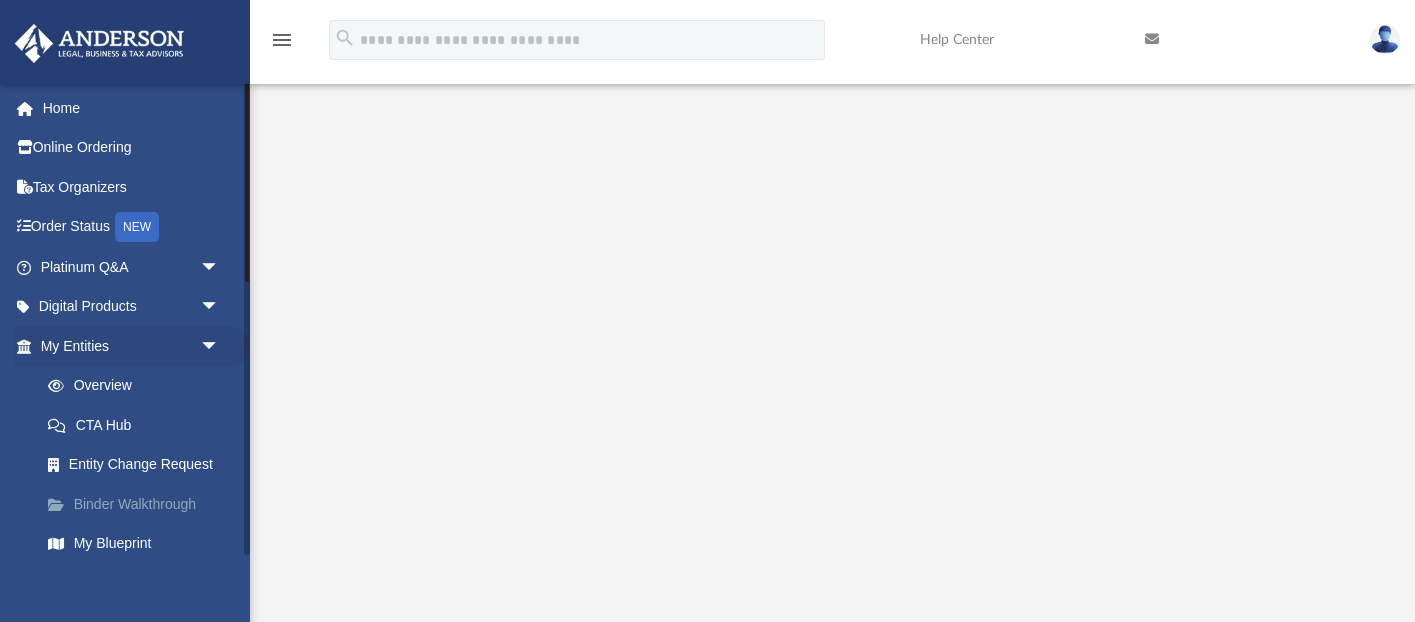 click on "Binder Walkthrough" at bounding box center (139, 504) 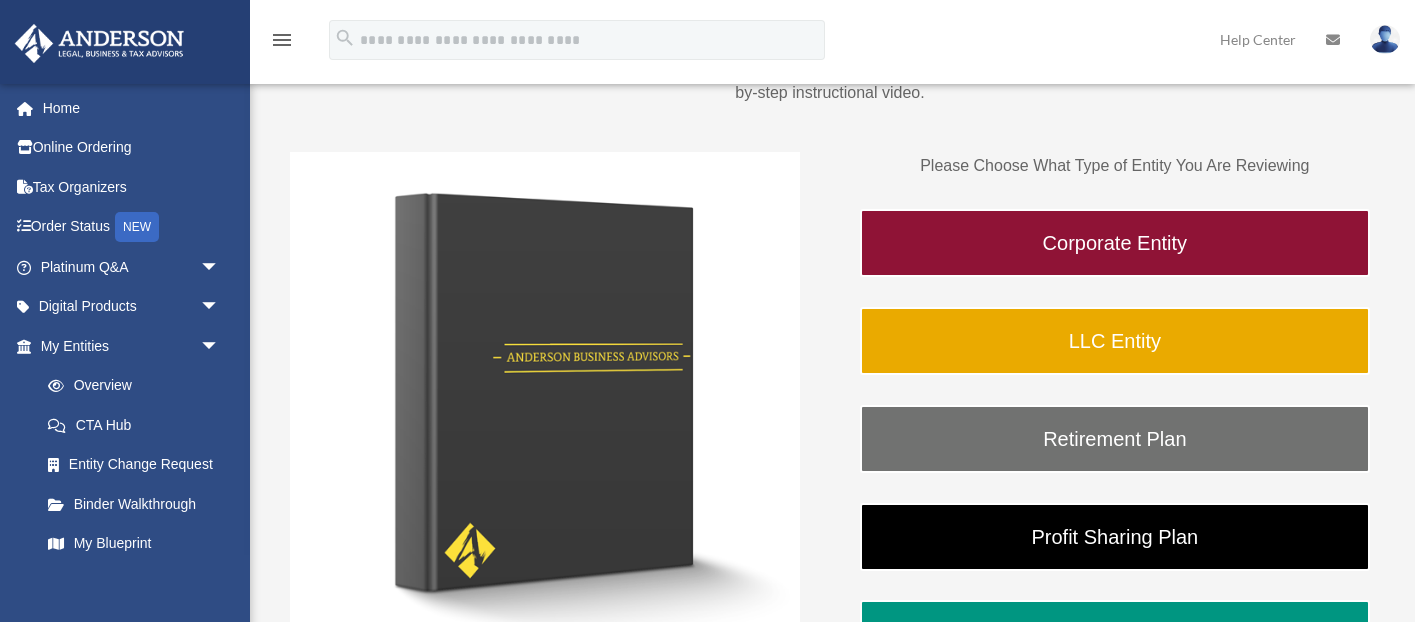scroll, scrollTop: 243, scrollLeft: 0, axis: vertical 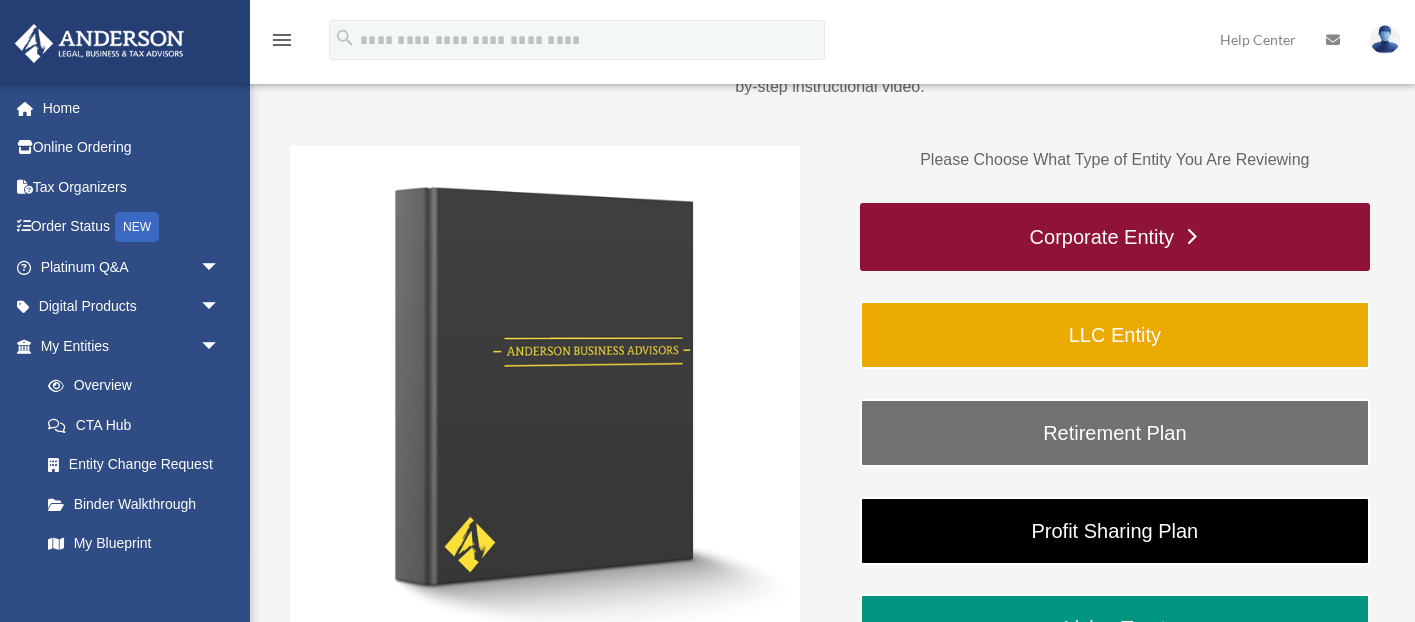 click on "Corporate Entity" at bounding box center (1115, 237) 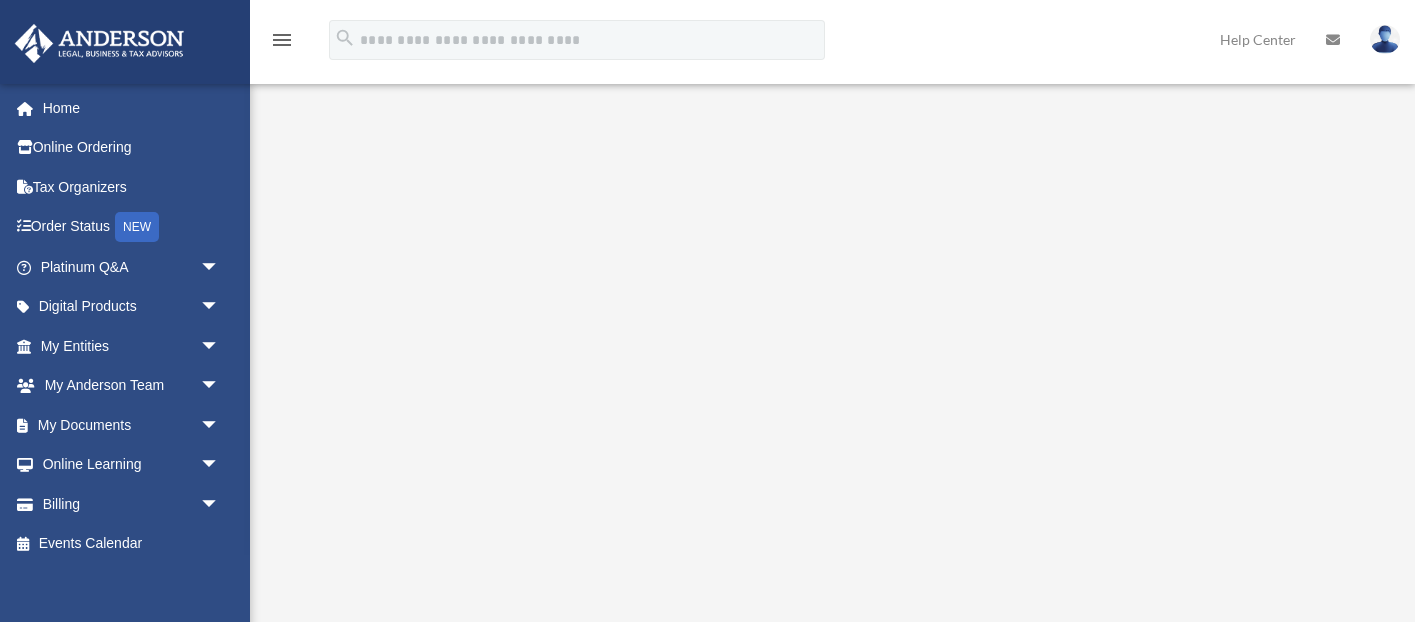 scroll, scrollTop: 303, scrollLeft: 0, axis: vertical 